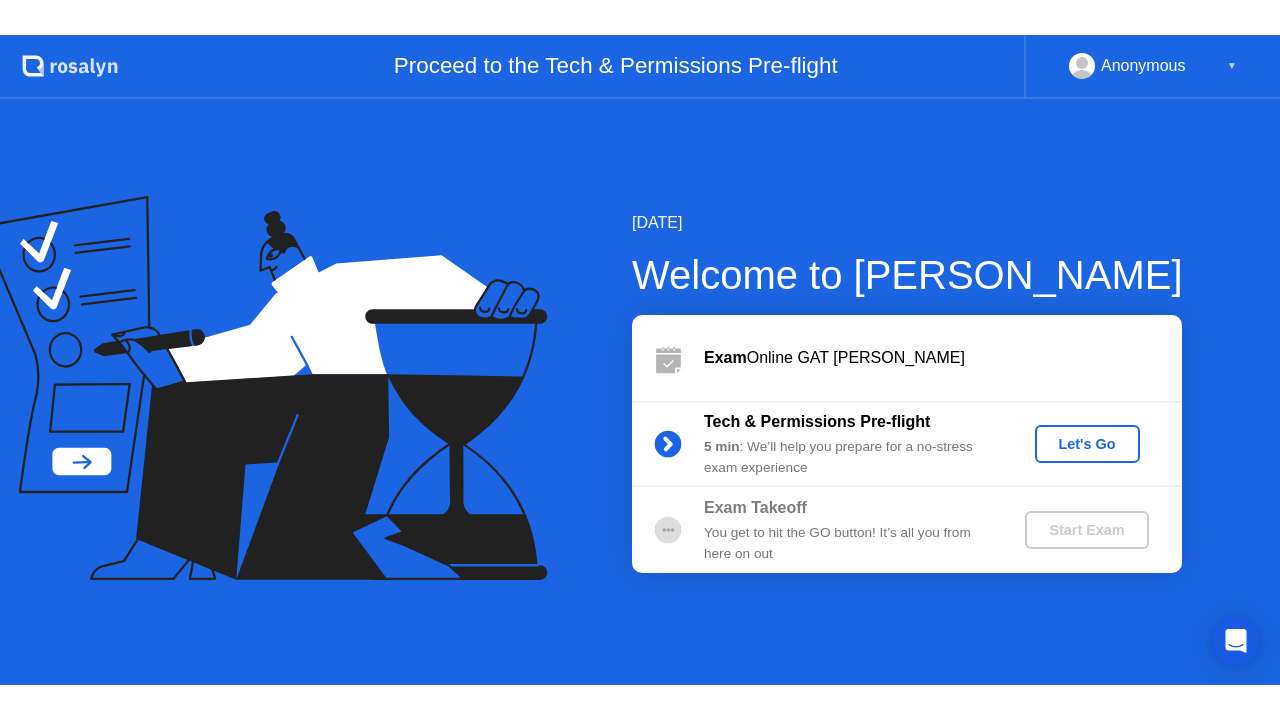scroll, scrollTop: 0, scrollLeft: 0, axis: both 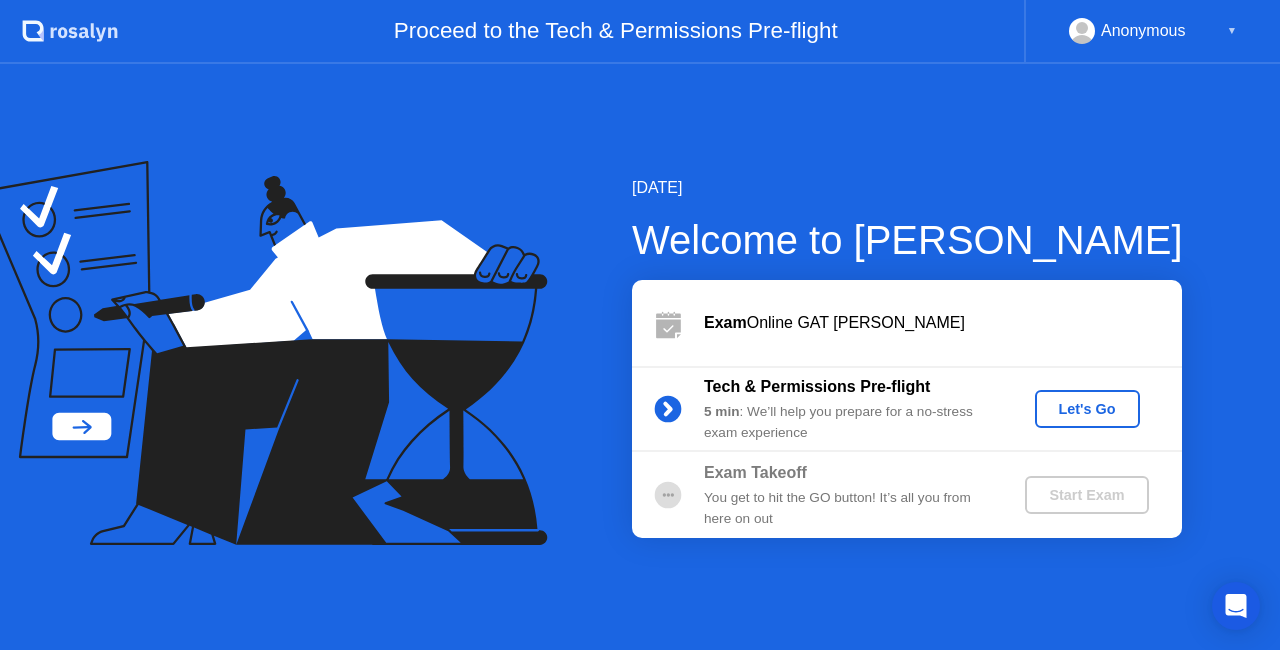 click on "Let's Go" 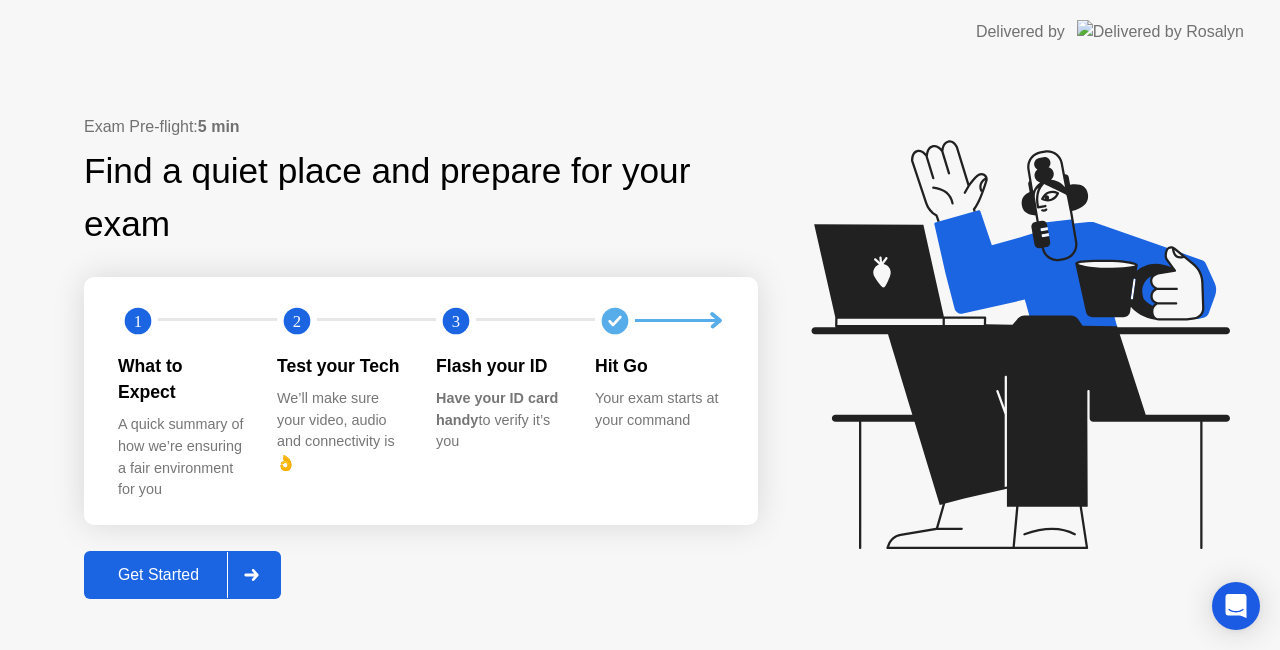 click 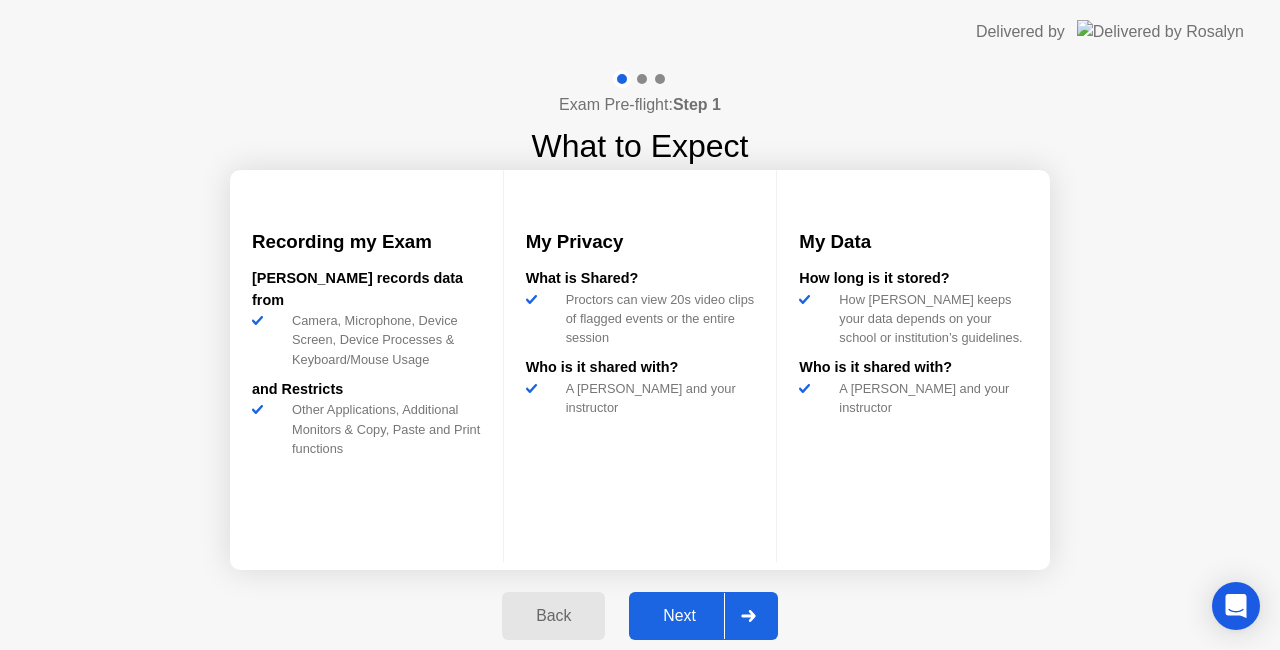 click 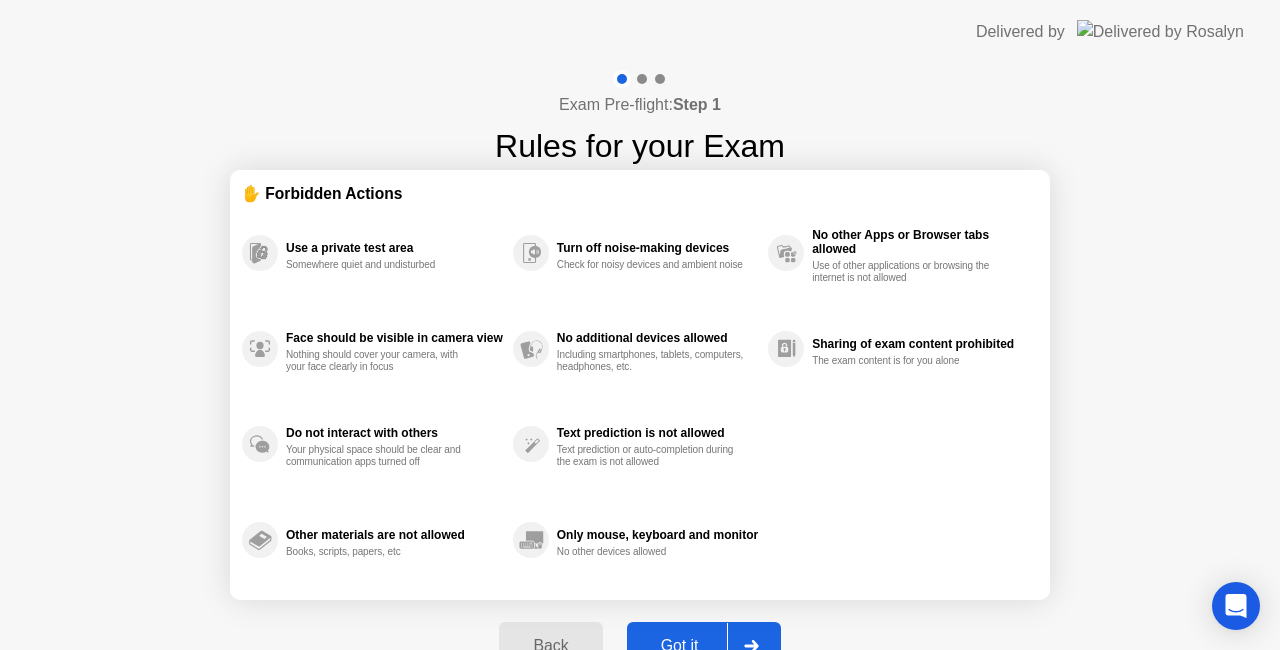 click 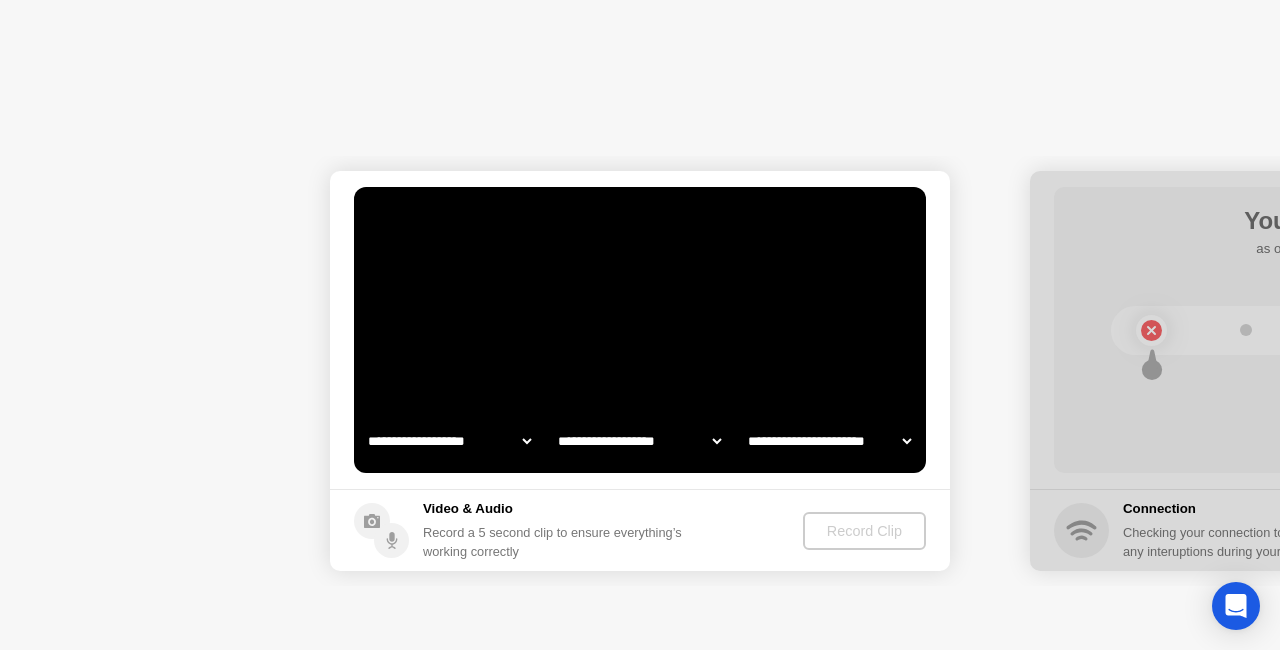 select on "**********" 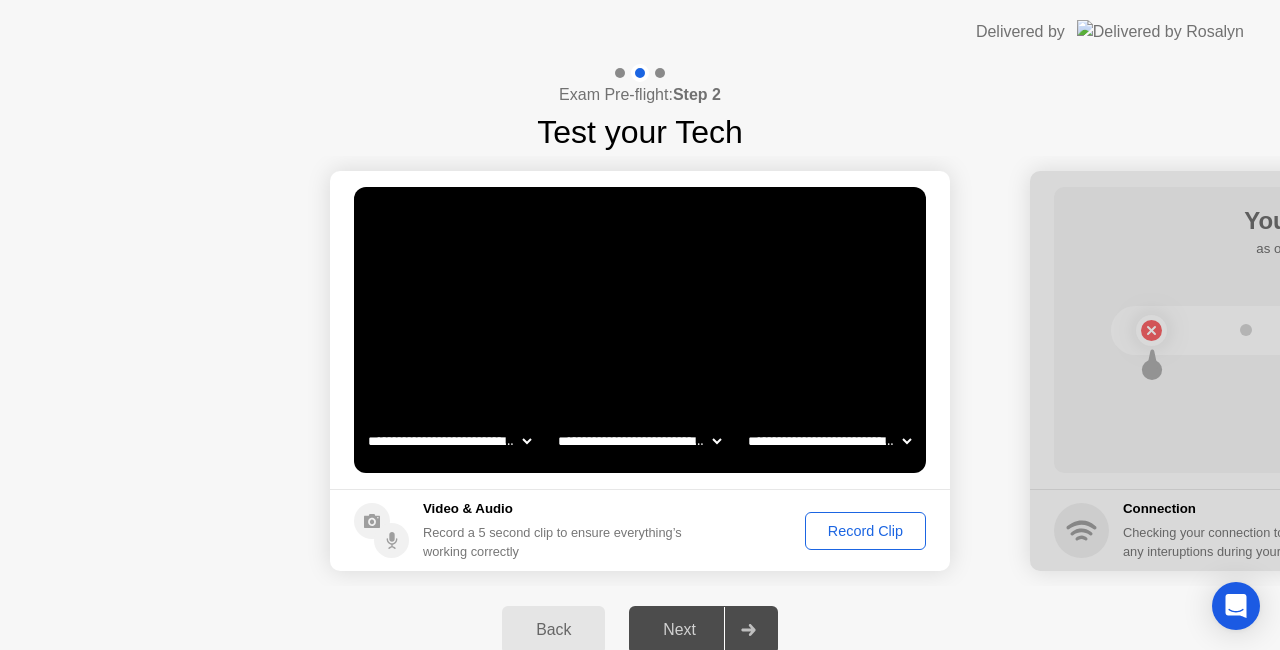 click on "Record Clip" 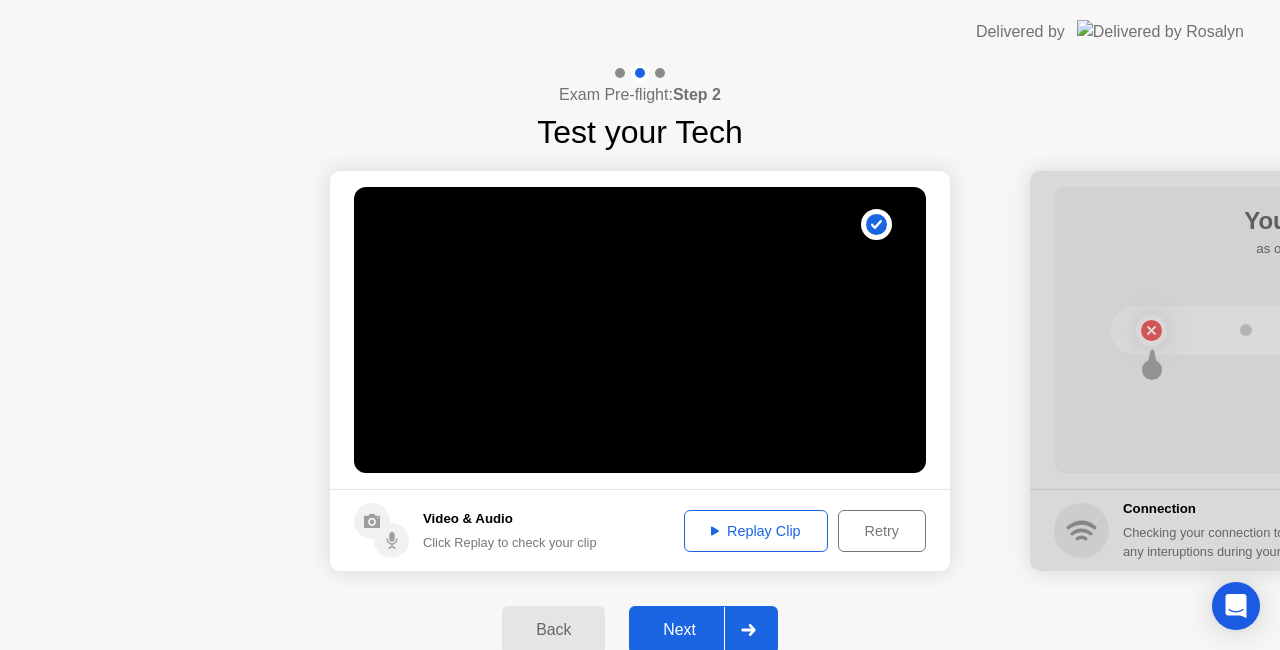 click on "Replay Clip" 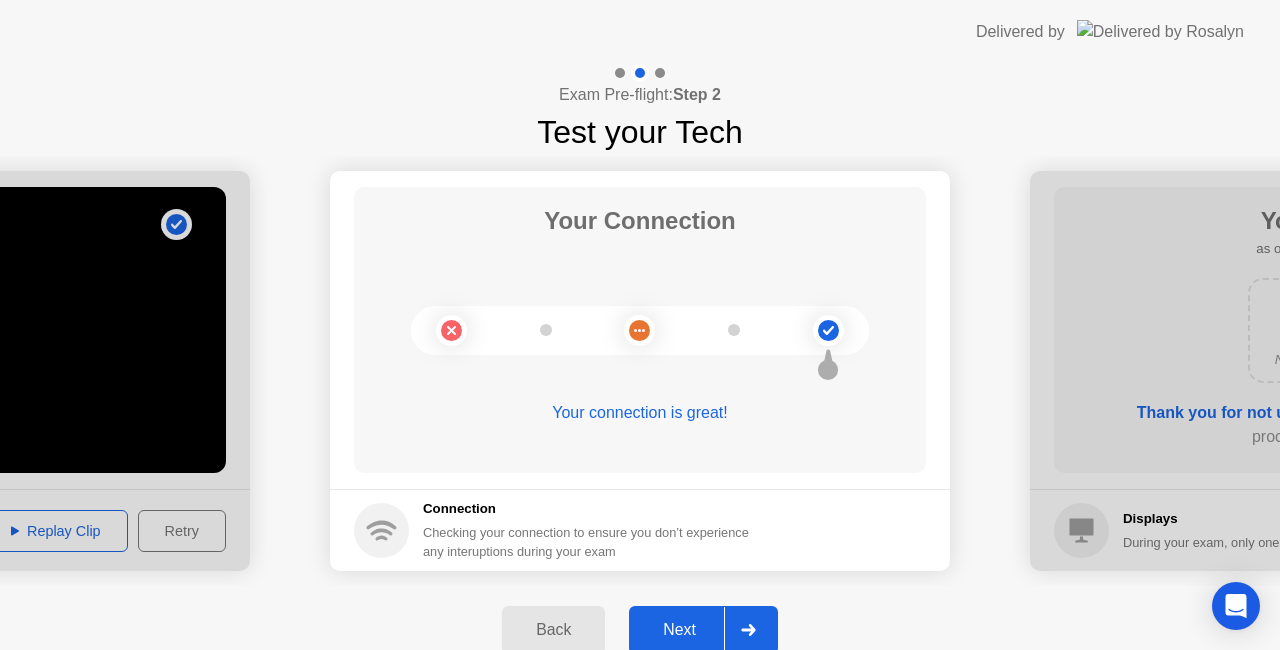 click 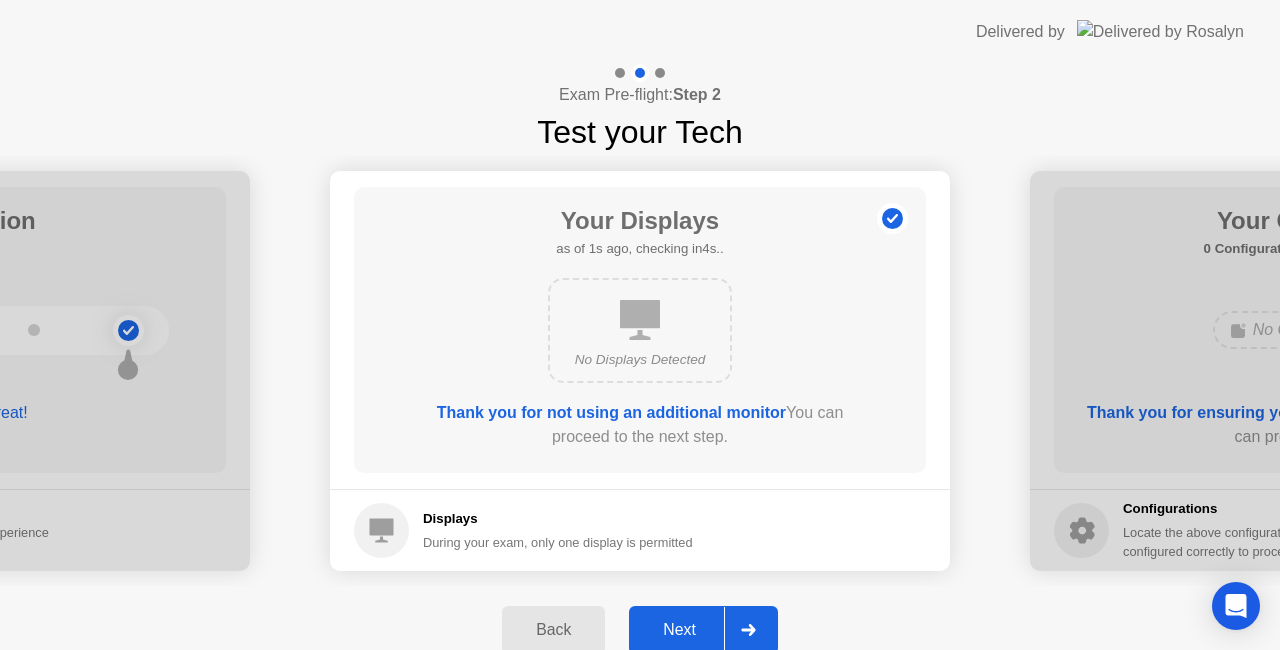 click 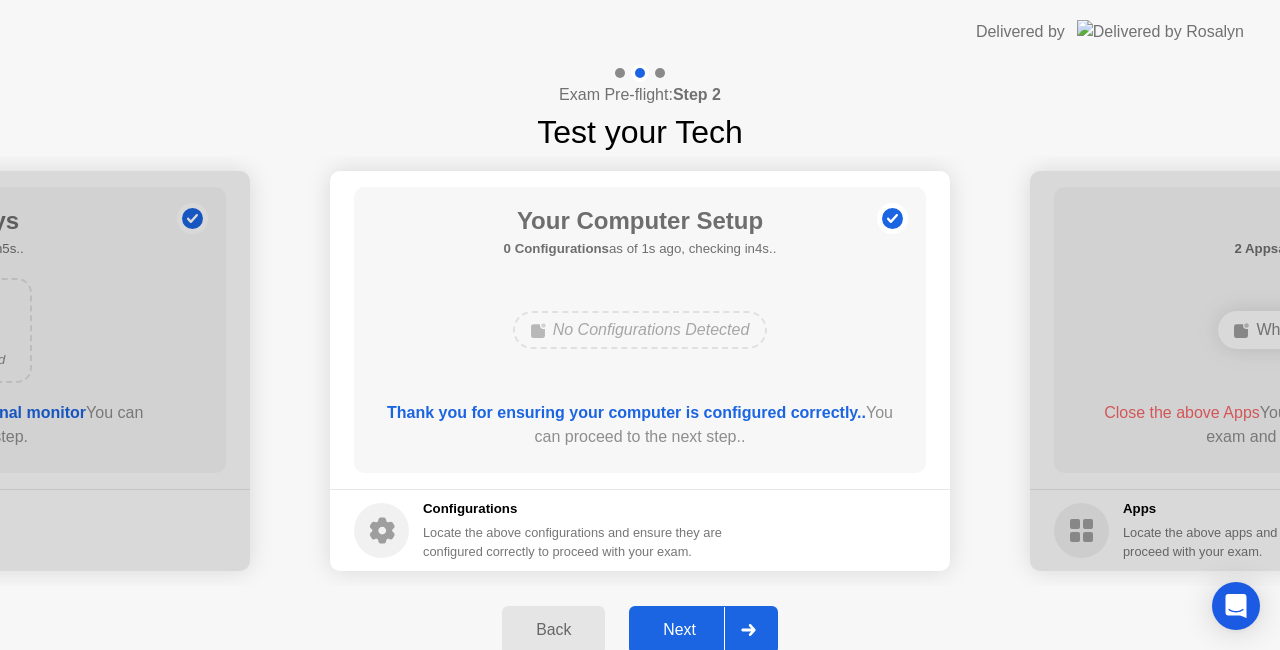 click 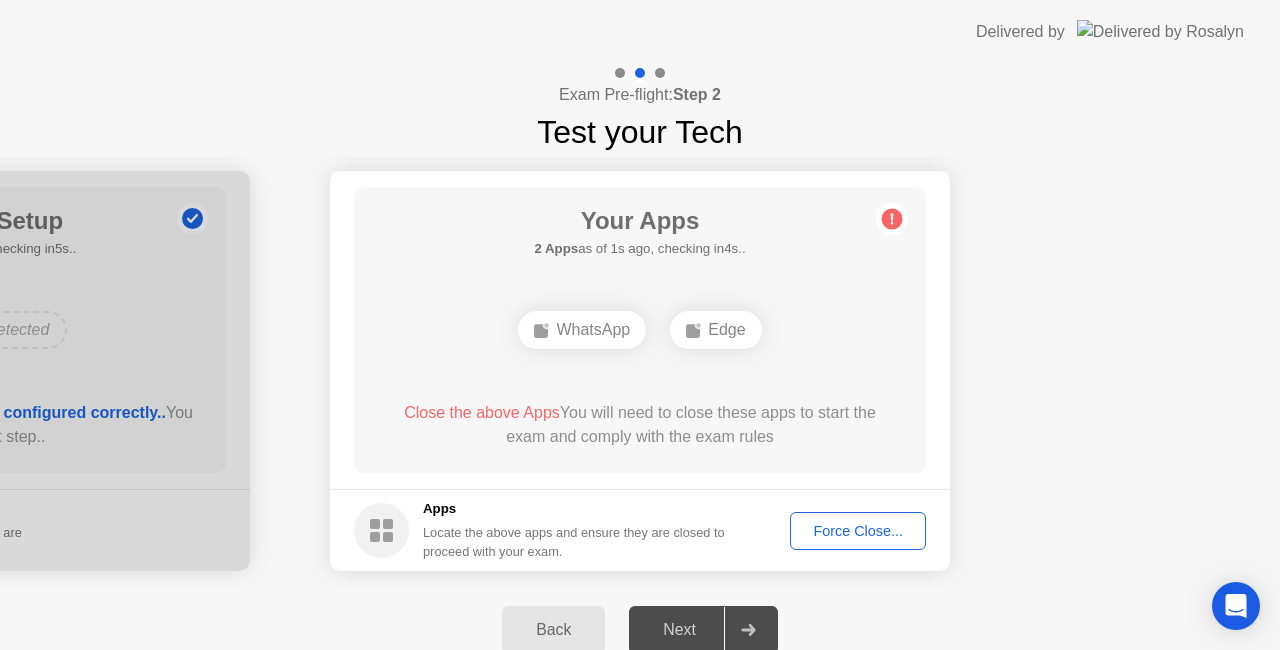 click on "WhatsApp" 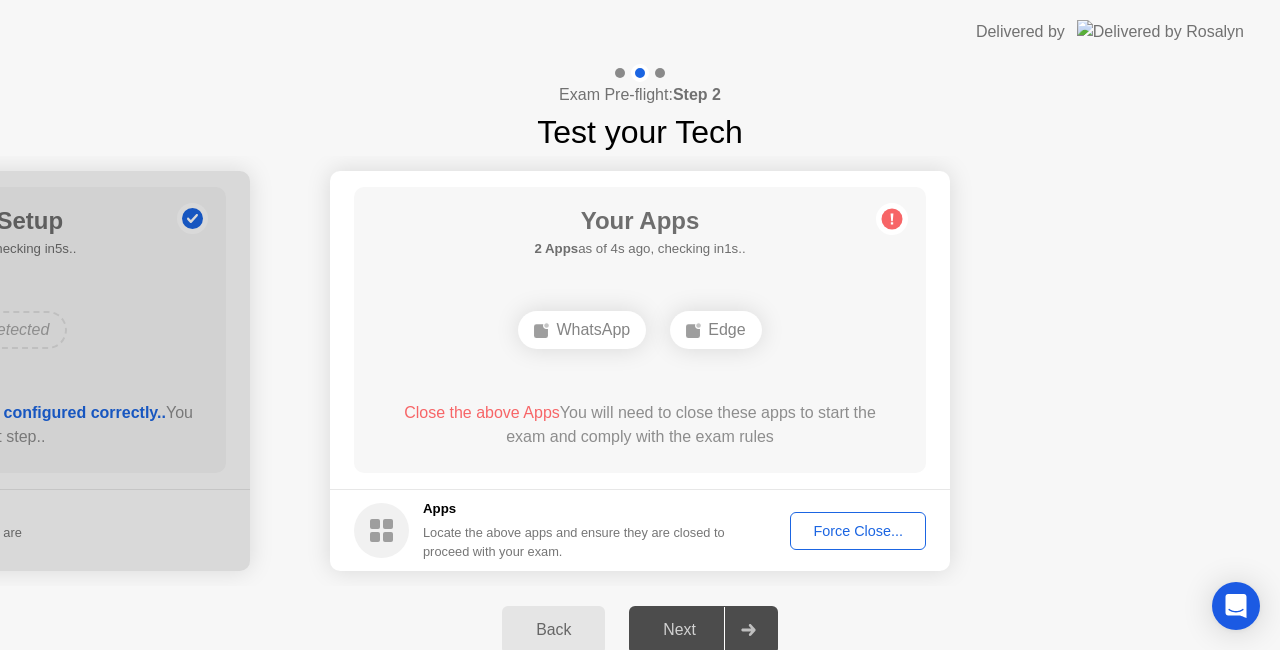drag, startPoint x: 842, startPoint y: 554, endPoint x: 843, endPoint y: 530, distance: 24.020824 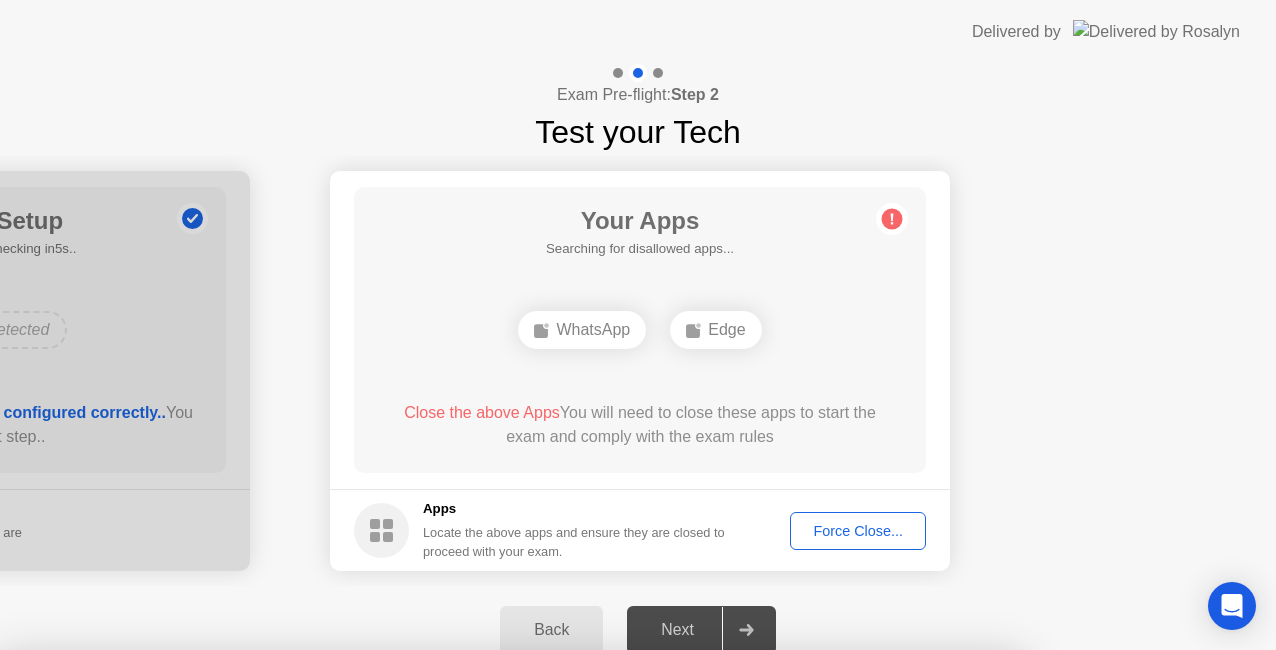 click on "Confirm" at bounding box center [577, 926] 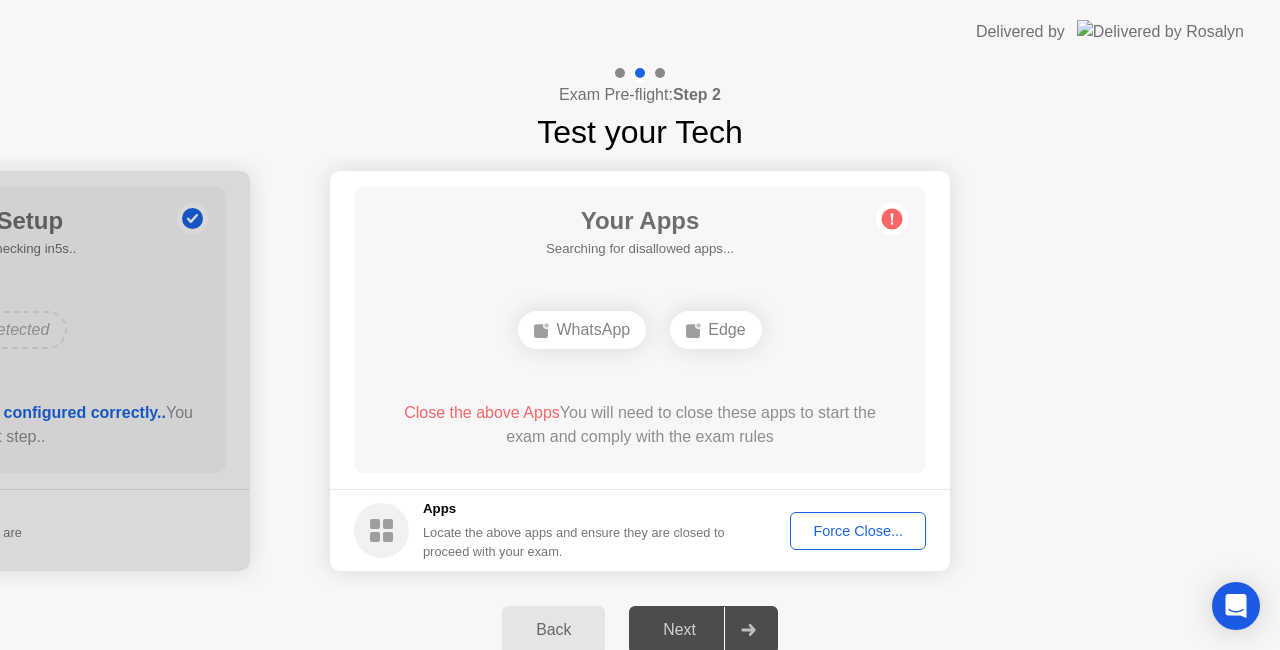 click on "Force Close..." 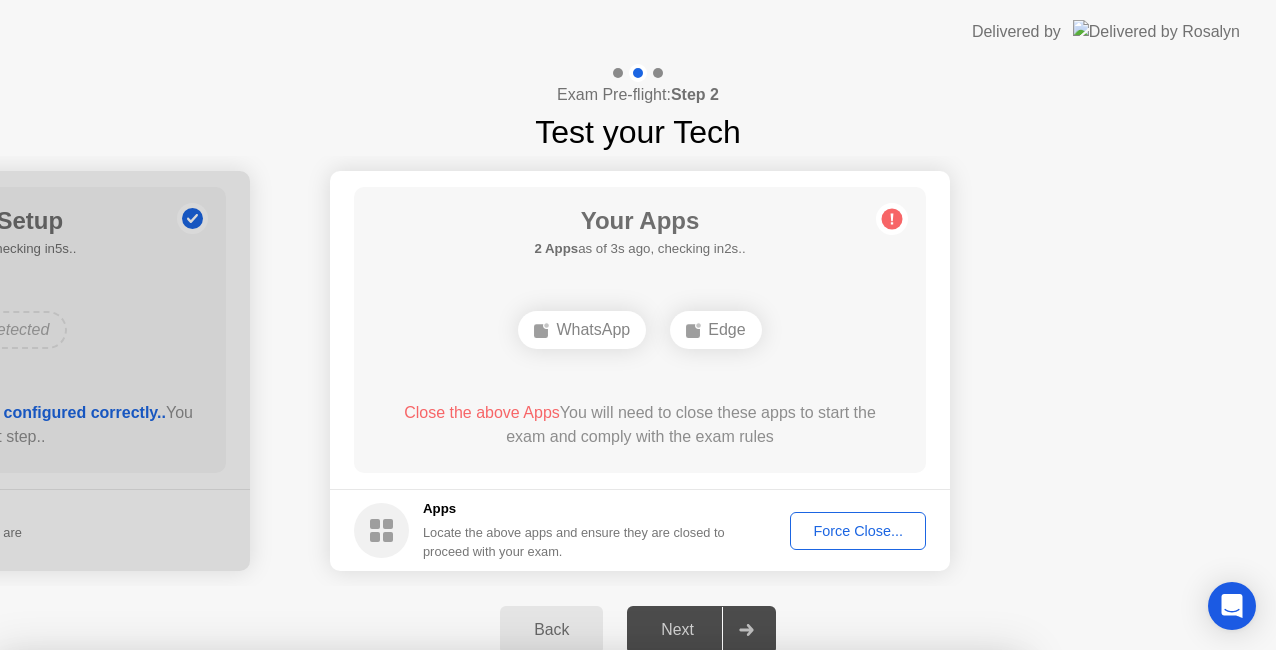 click on "WhatsApp" at bounding box center (453, 859) 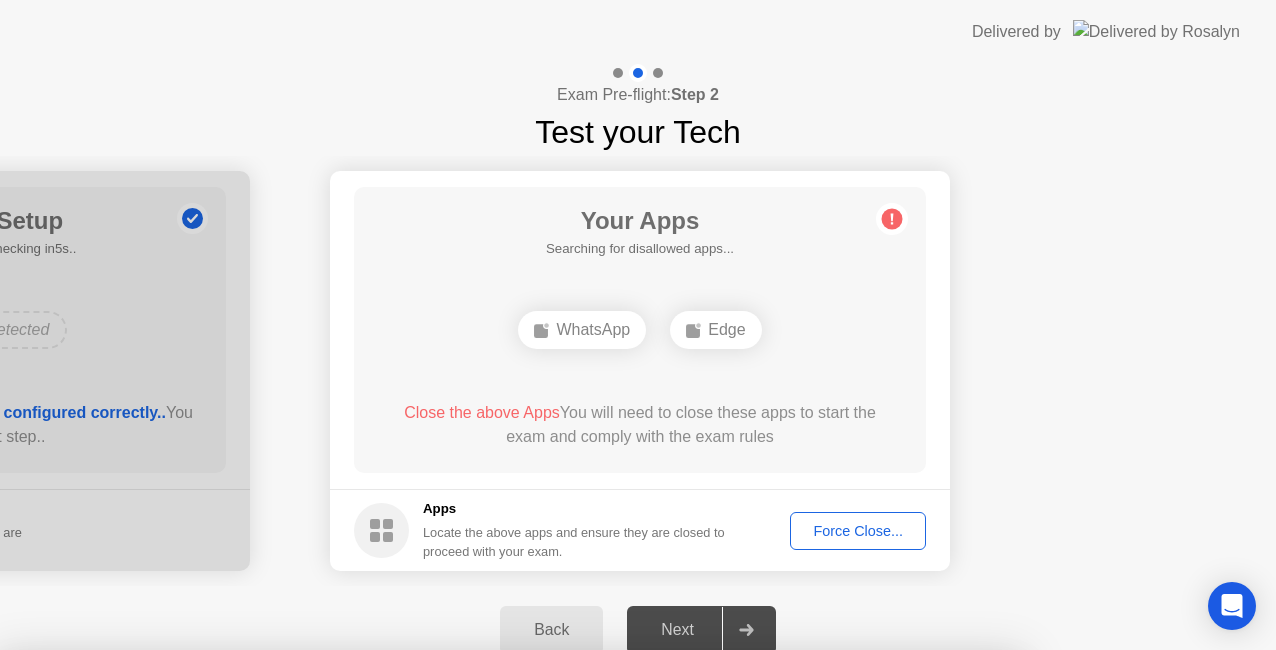 click on "Cancel" at bounding box center (440, 926) 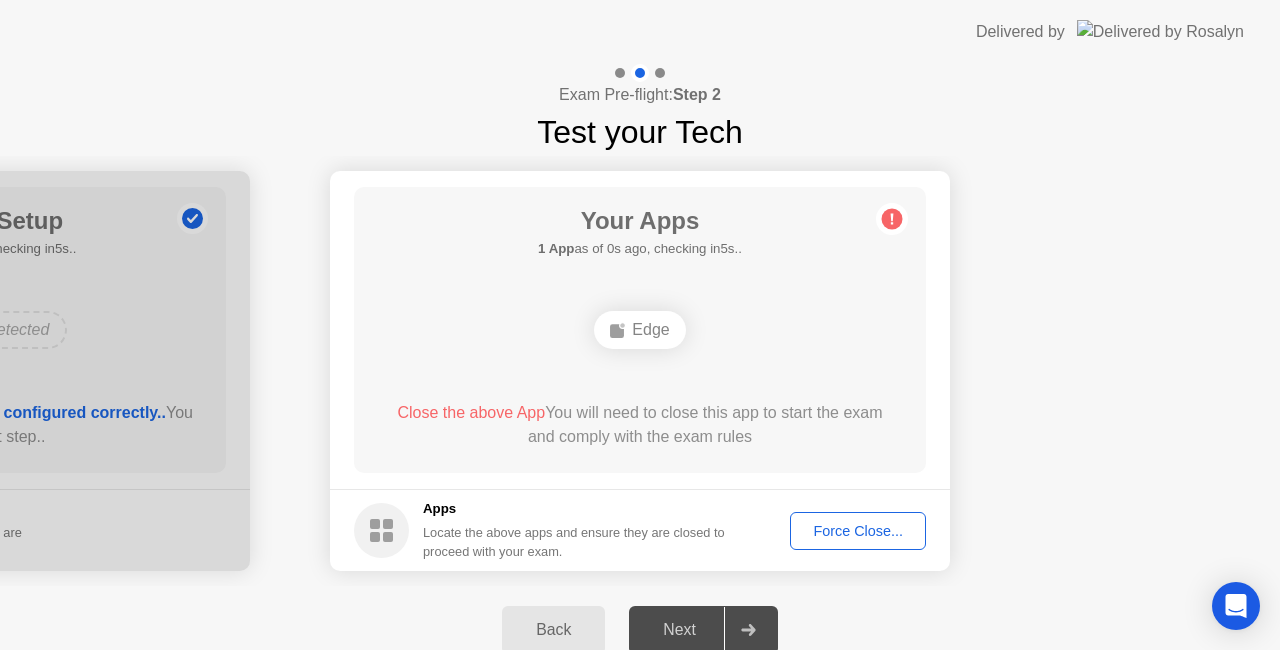 click on "Edge" 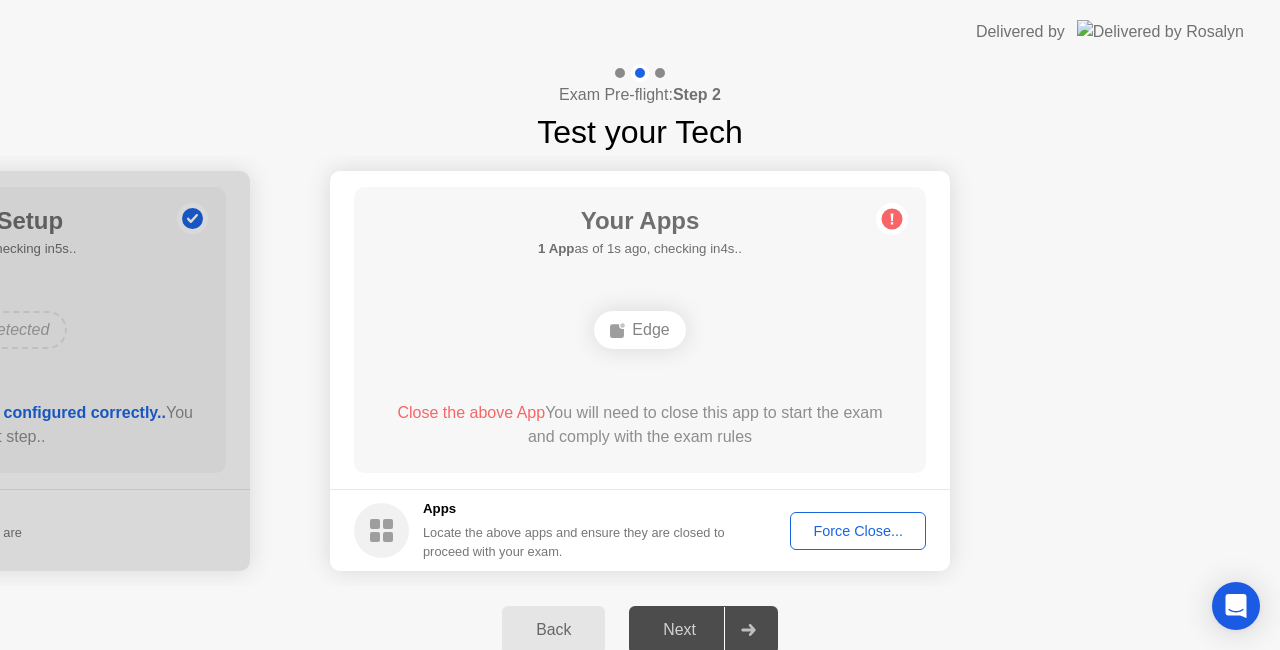 click on "Edge" 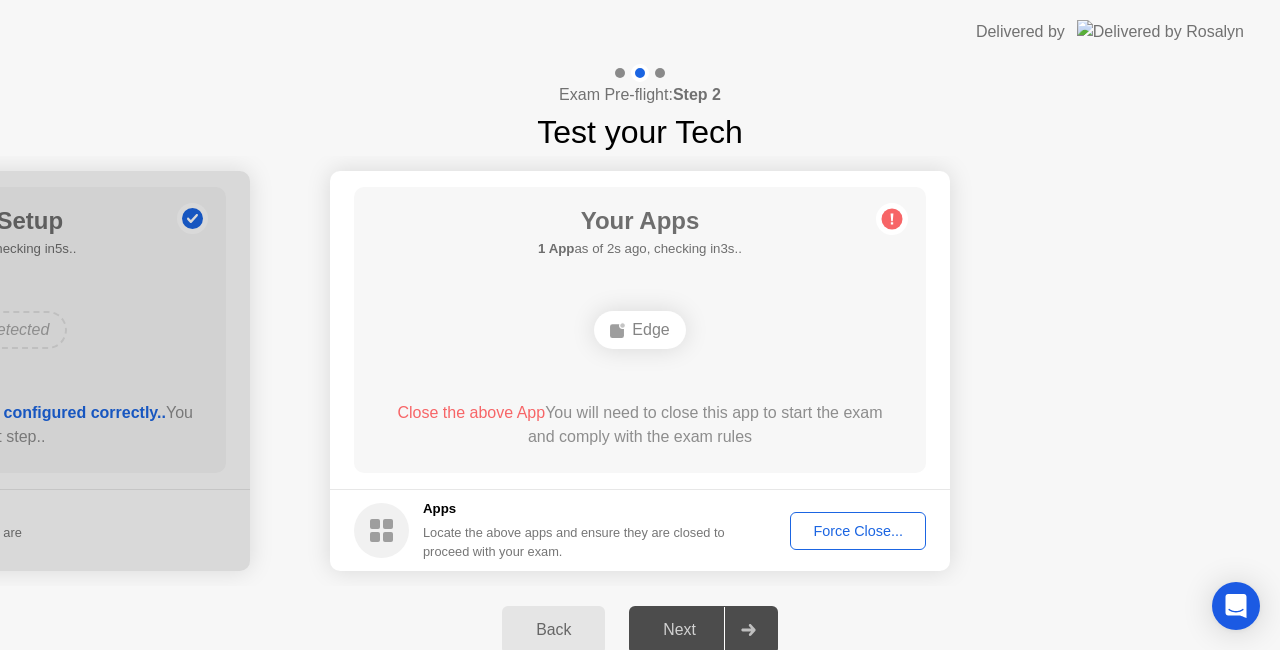 drag, startPoint x: 632, startPoint y: 334, endPoint x: 840, endPoint y: 548, distance: 298.42923 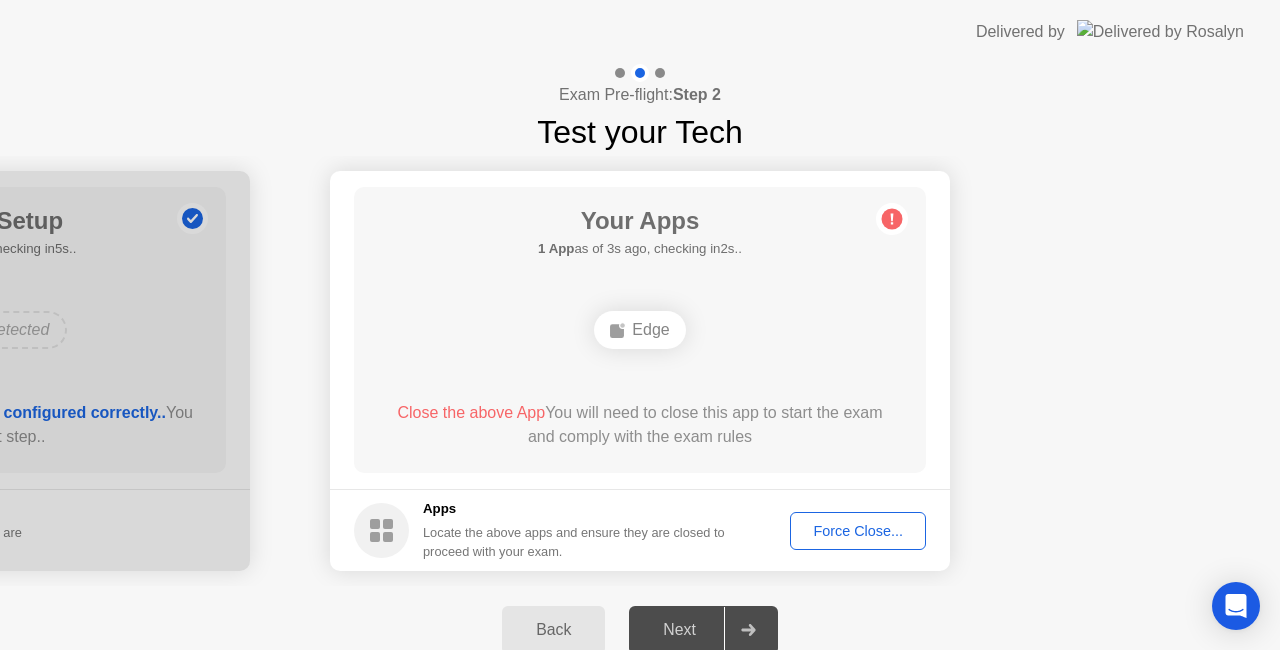 click on "Force Close..." 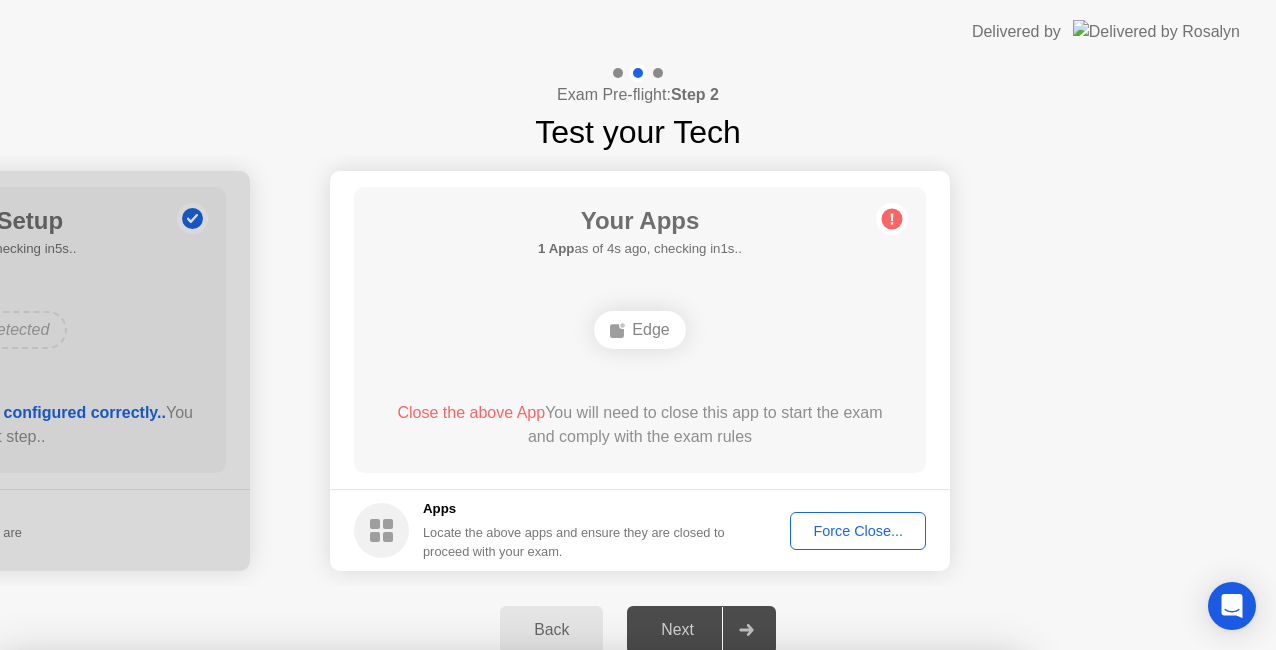 click on "Confirm" at bounding box center [577, 926] 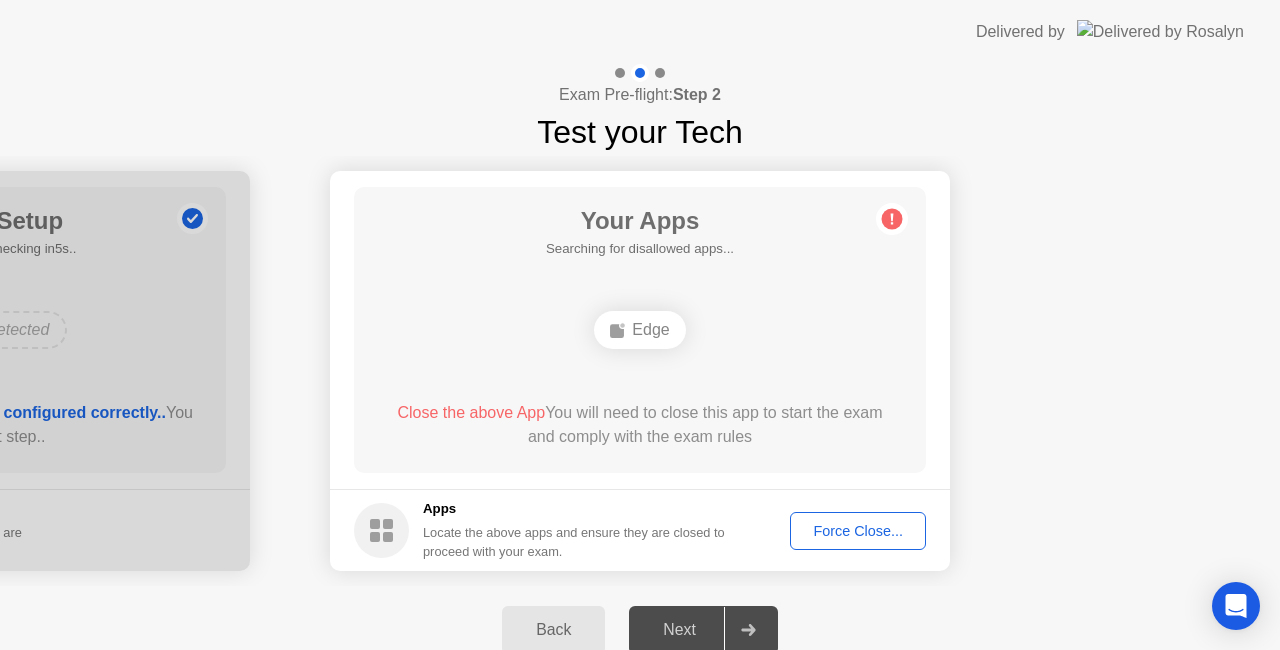 click on "Force Close..." 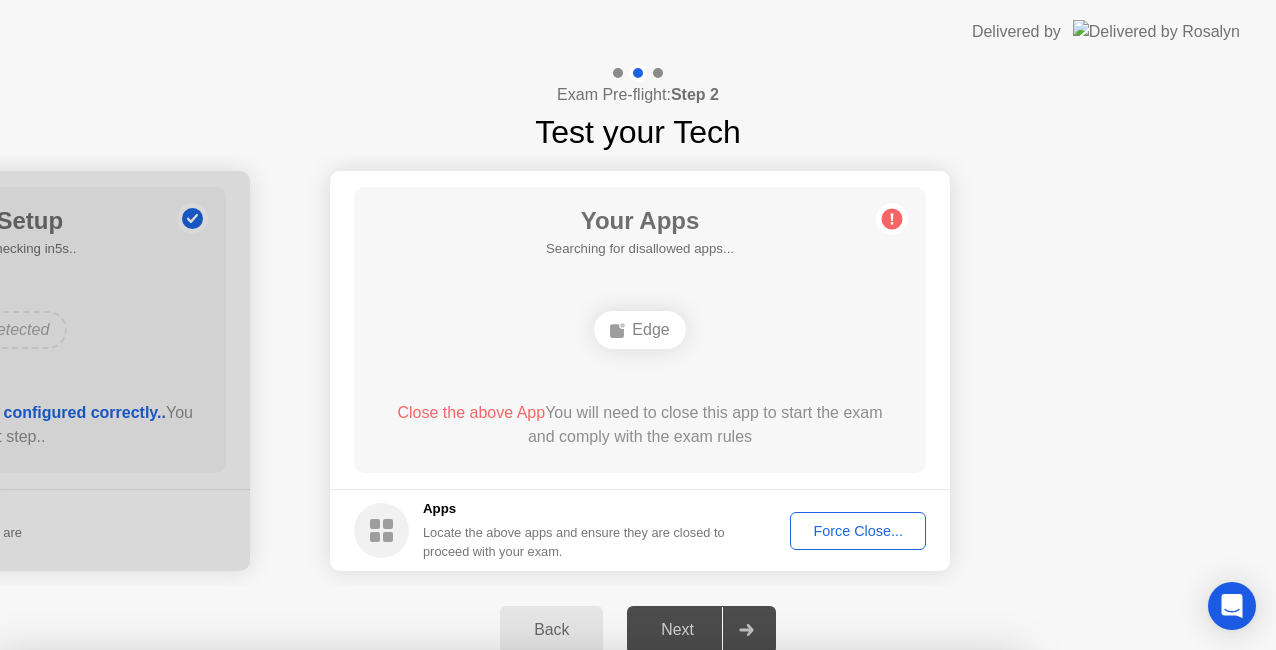 click on "Cancel" at bounding box center [440, 926] 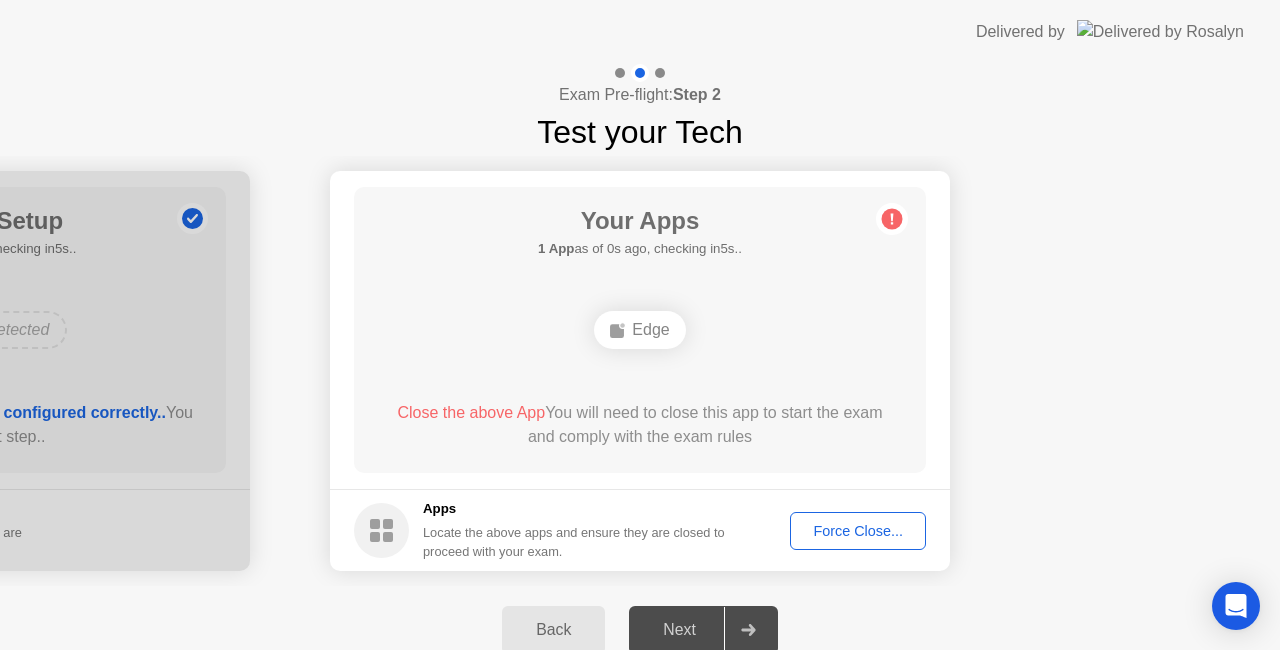 click on "Force Close..." 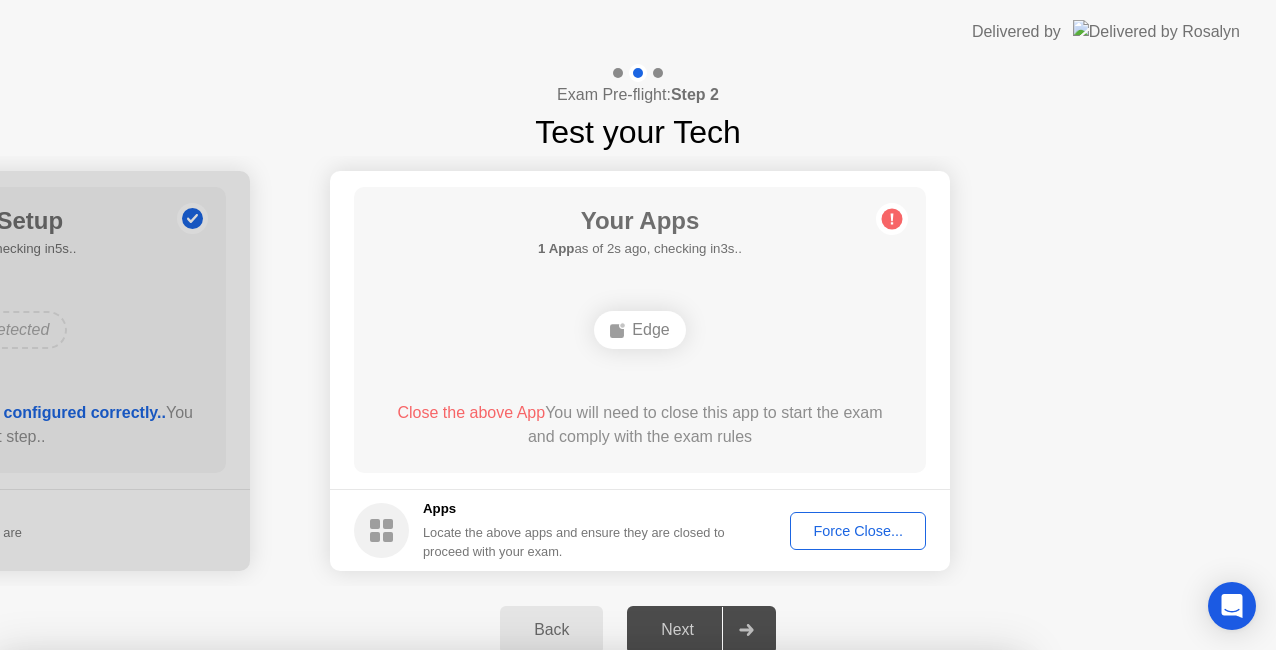 click on "Confirm" at bounding box center [577, 926] 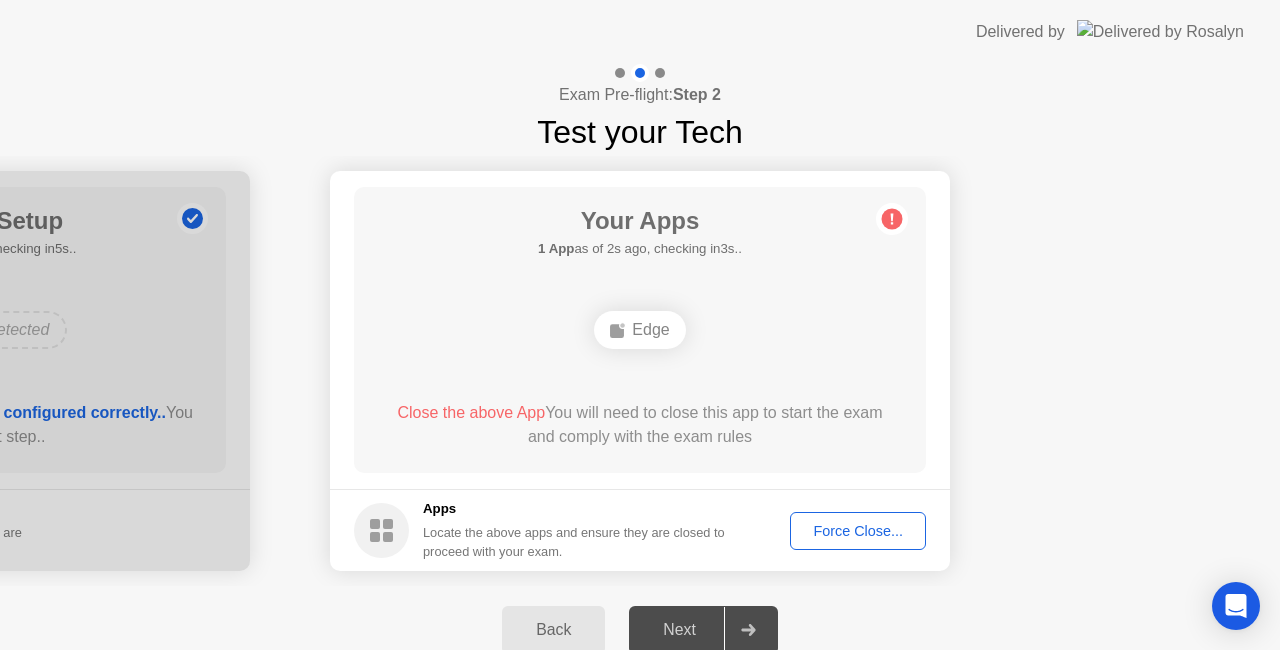 click on "Close the above App  You will need to close this app to start the exam and comply with the exam rules" 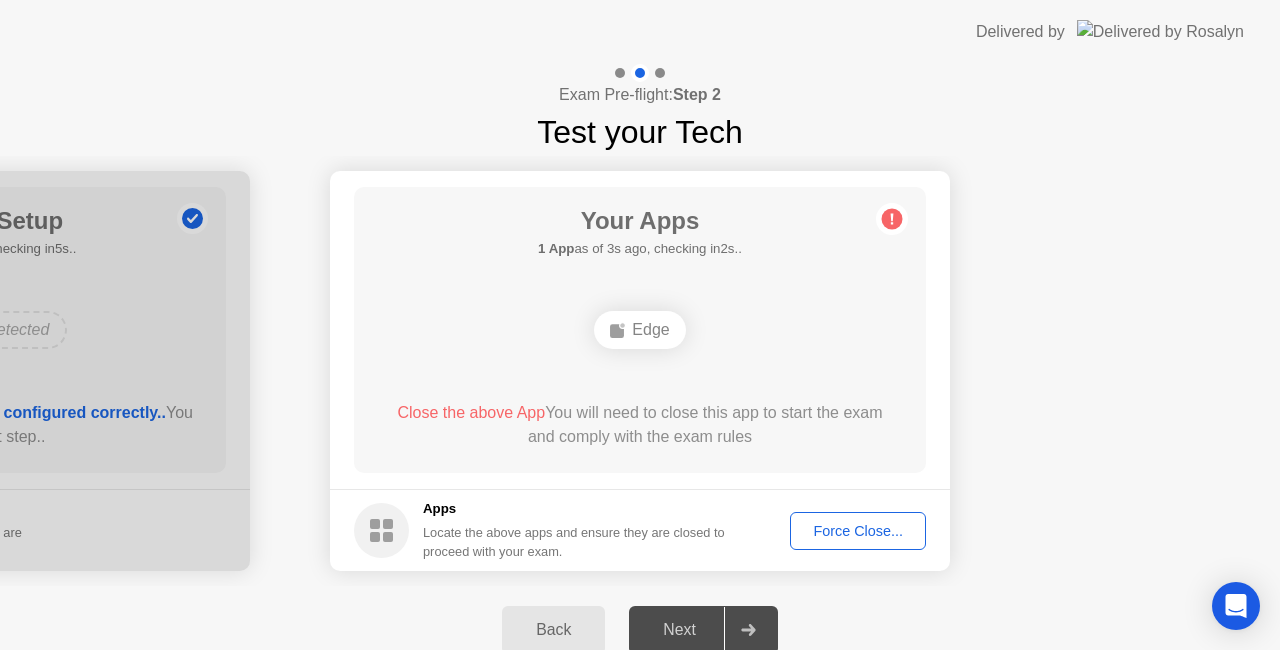 click on "Close the above App" 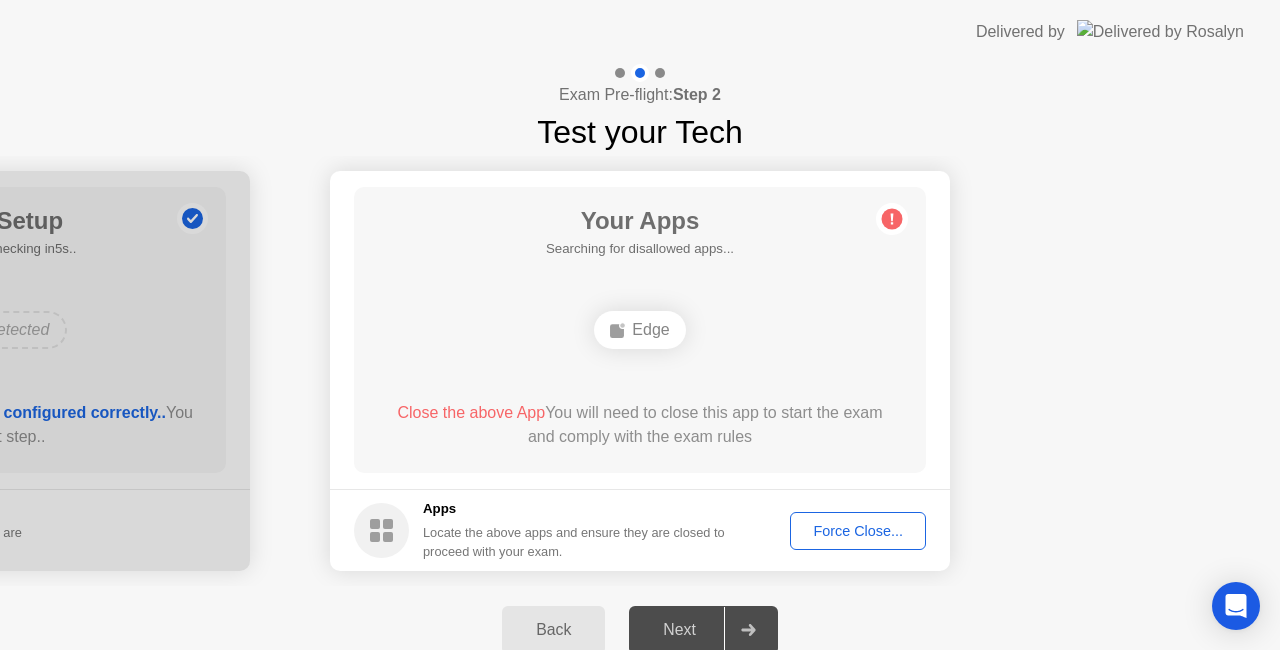 click on "Force Close..." 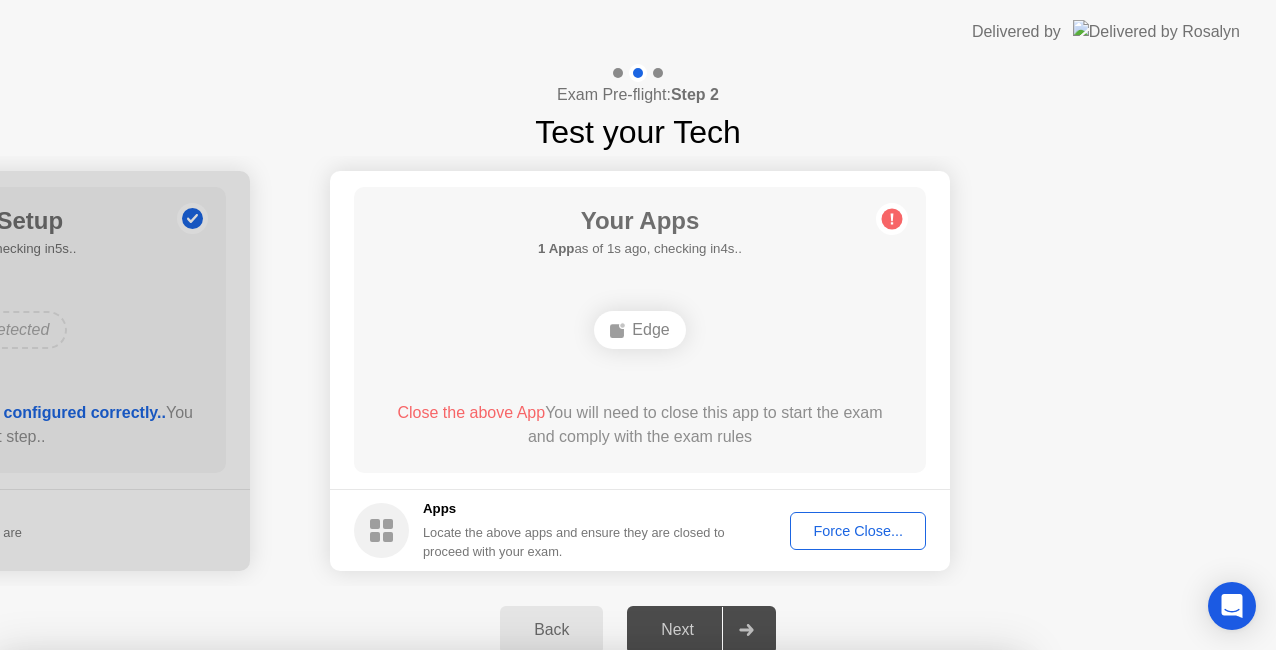 click on "Learn more about closing apps" at bounding box center (510, 803) 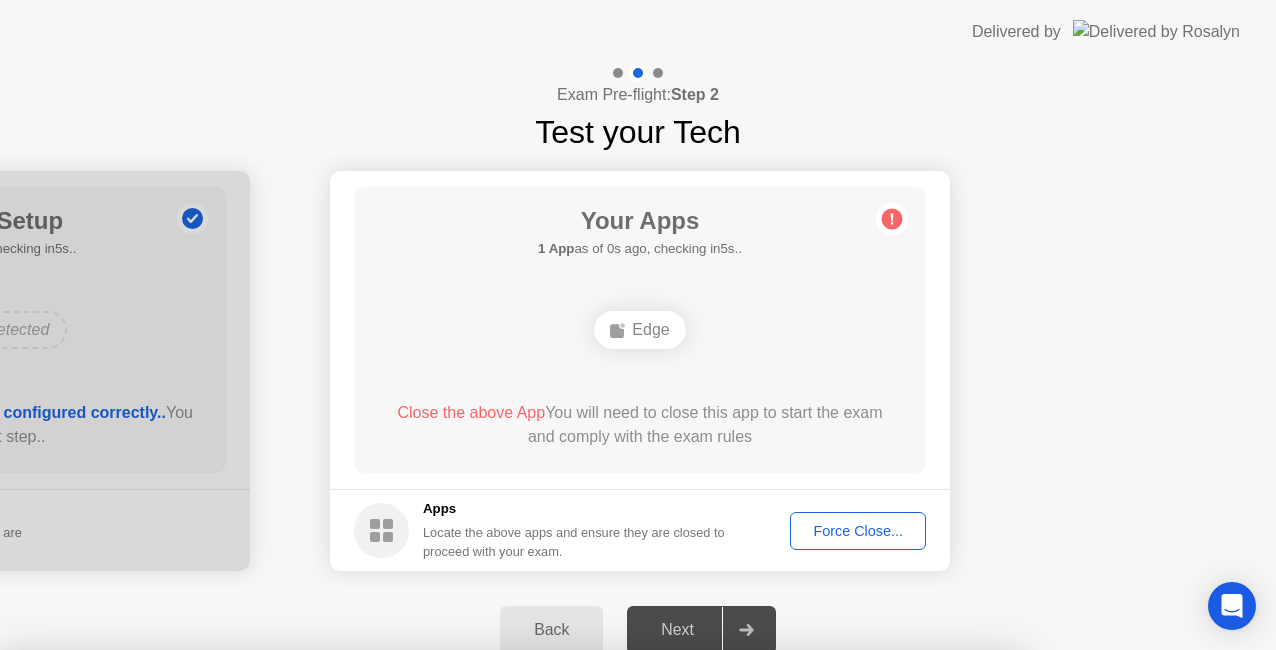 click at bounding box center [638, 650] 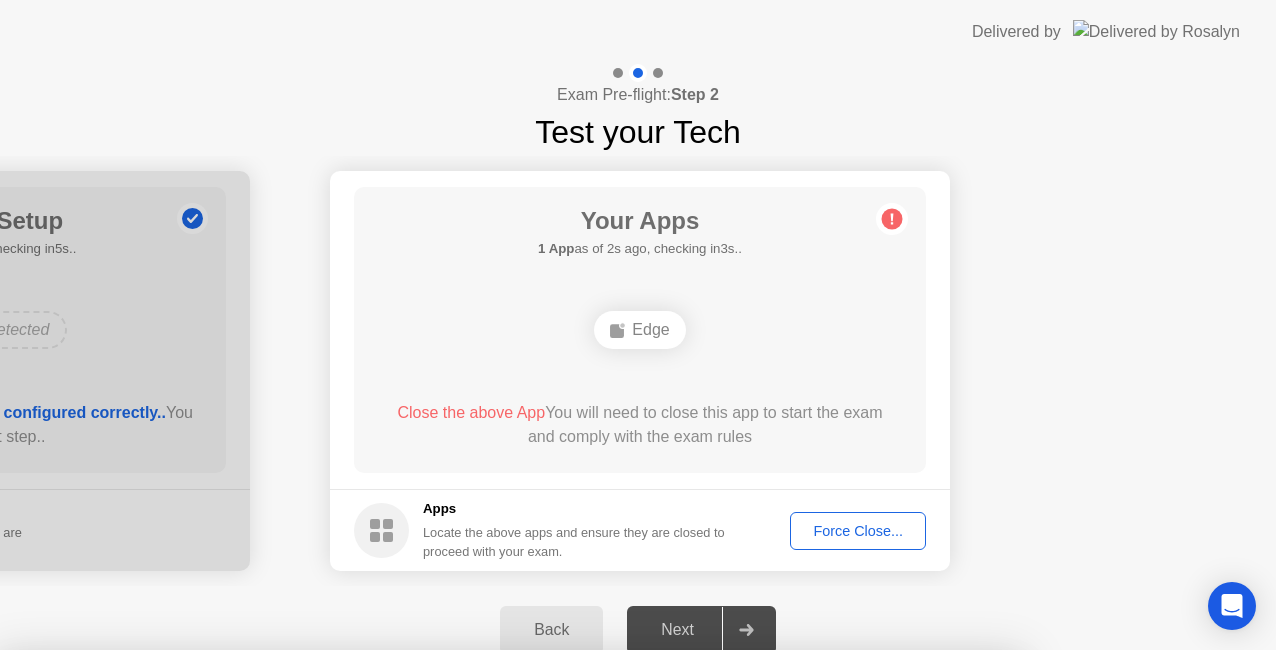 type 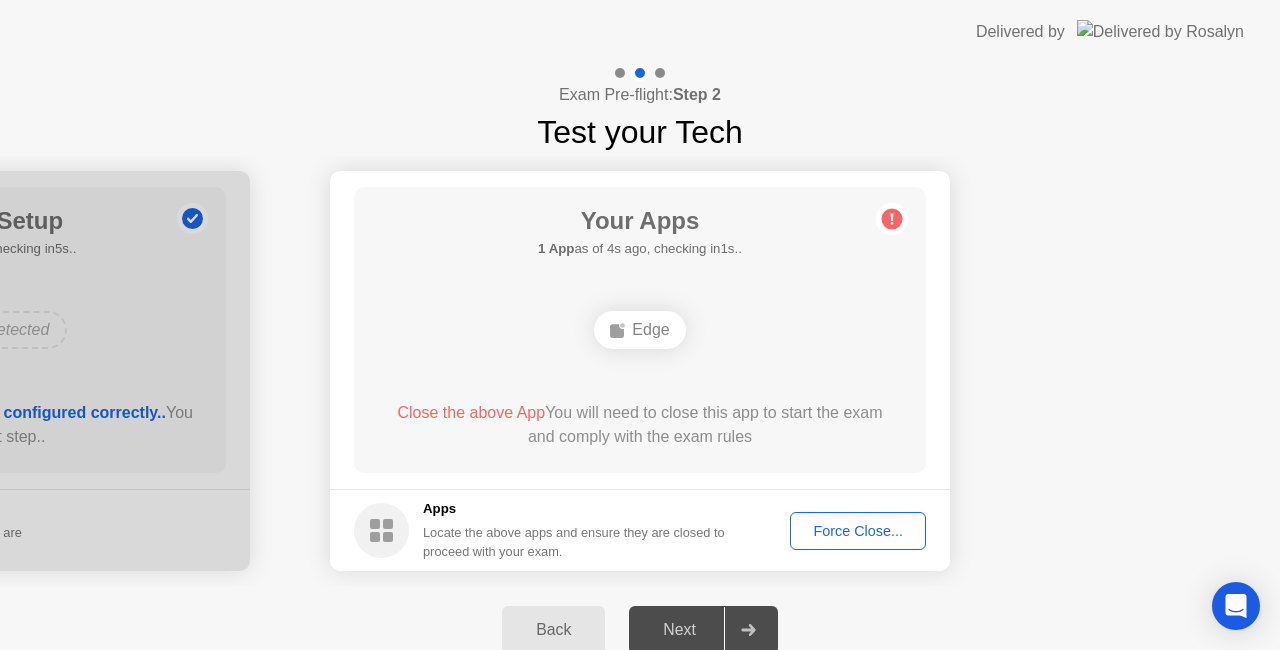 click on "Force Close..." 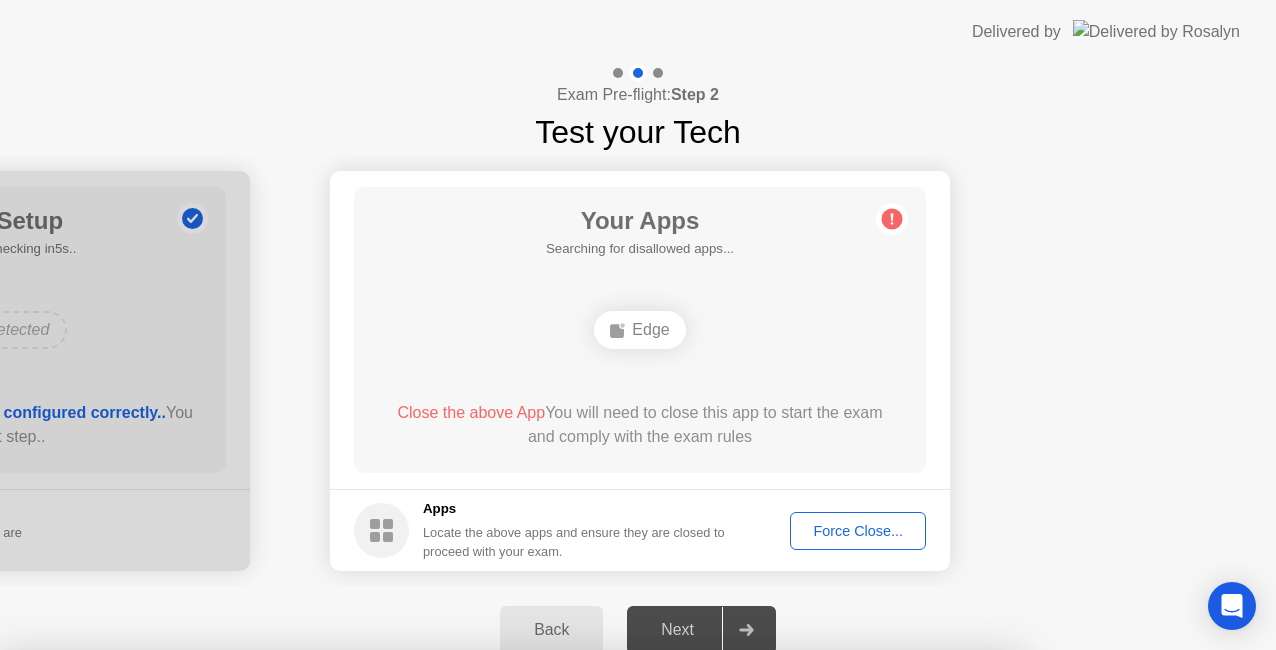 type 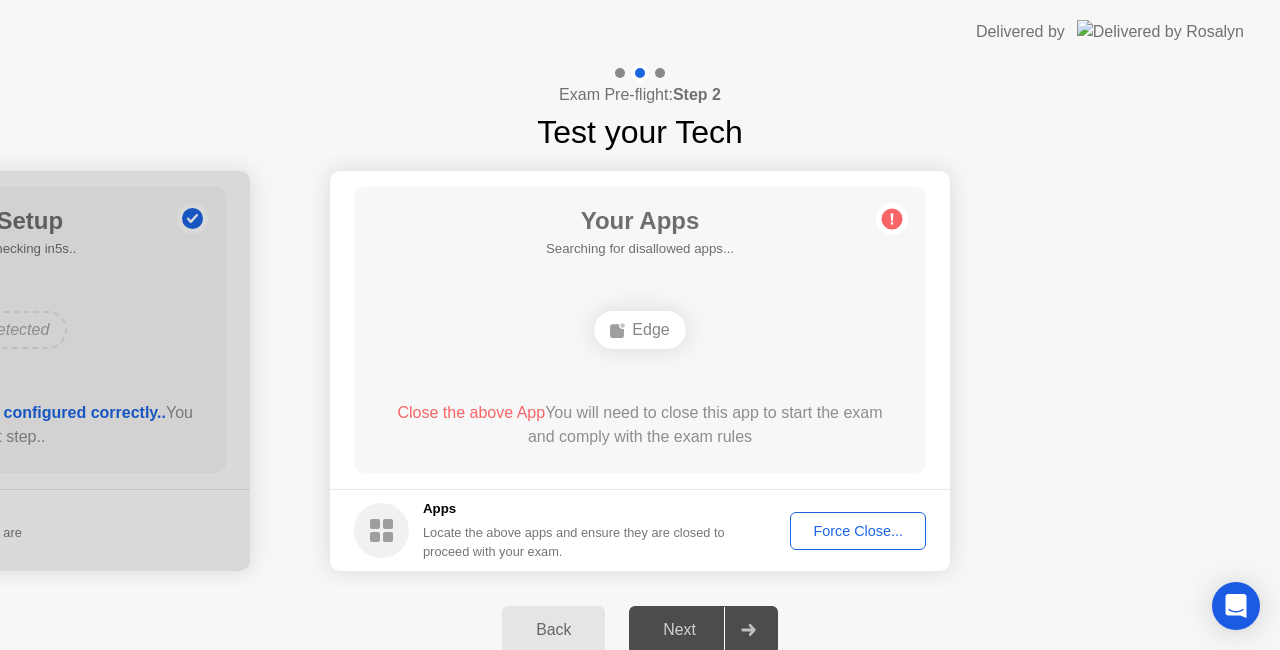 click on "Force Close..." 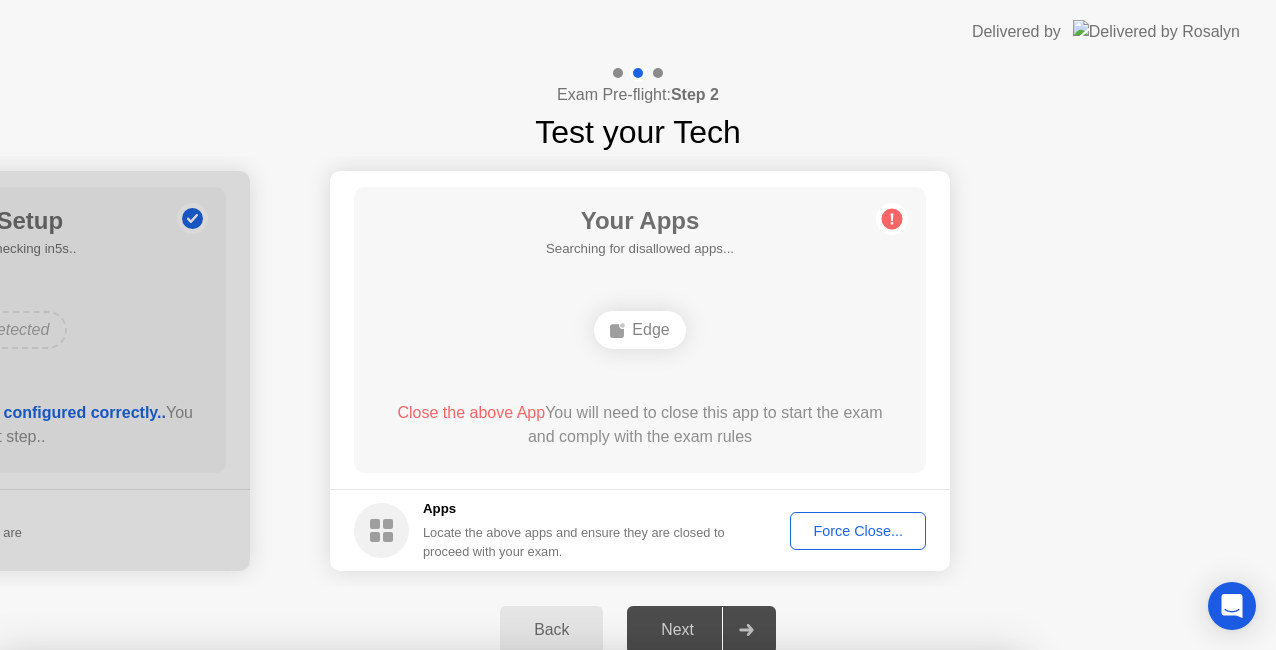 type 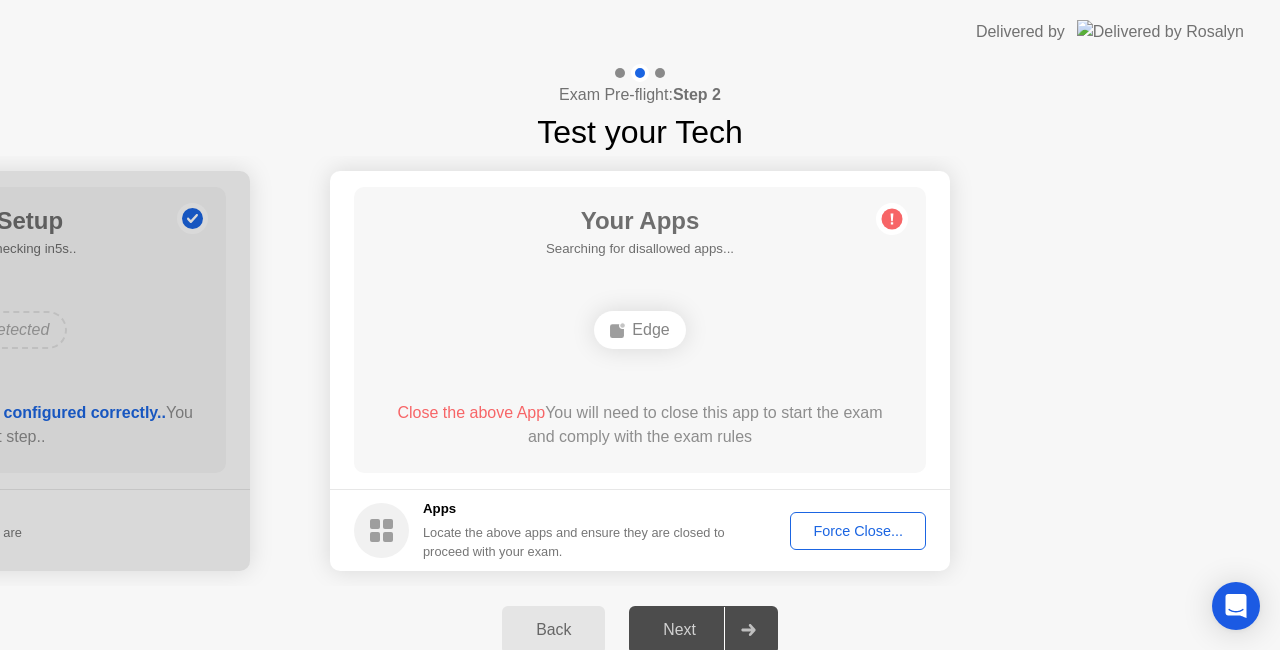 click on "Force Close..." 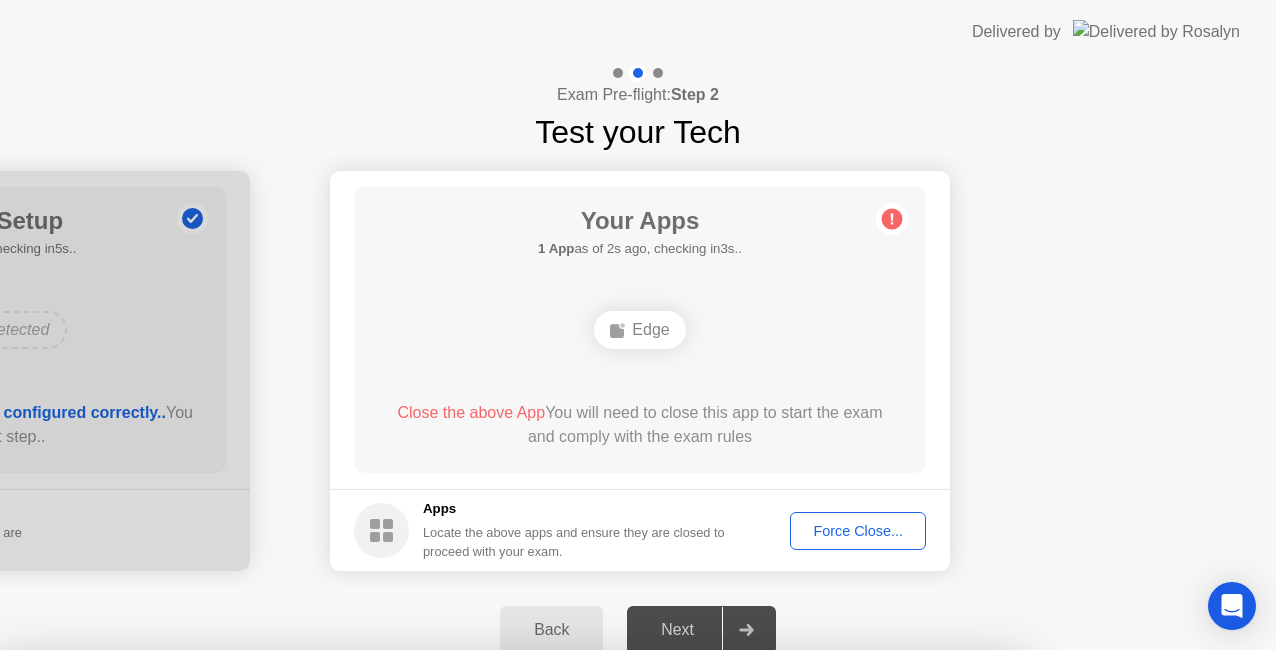 type 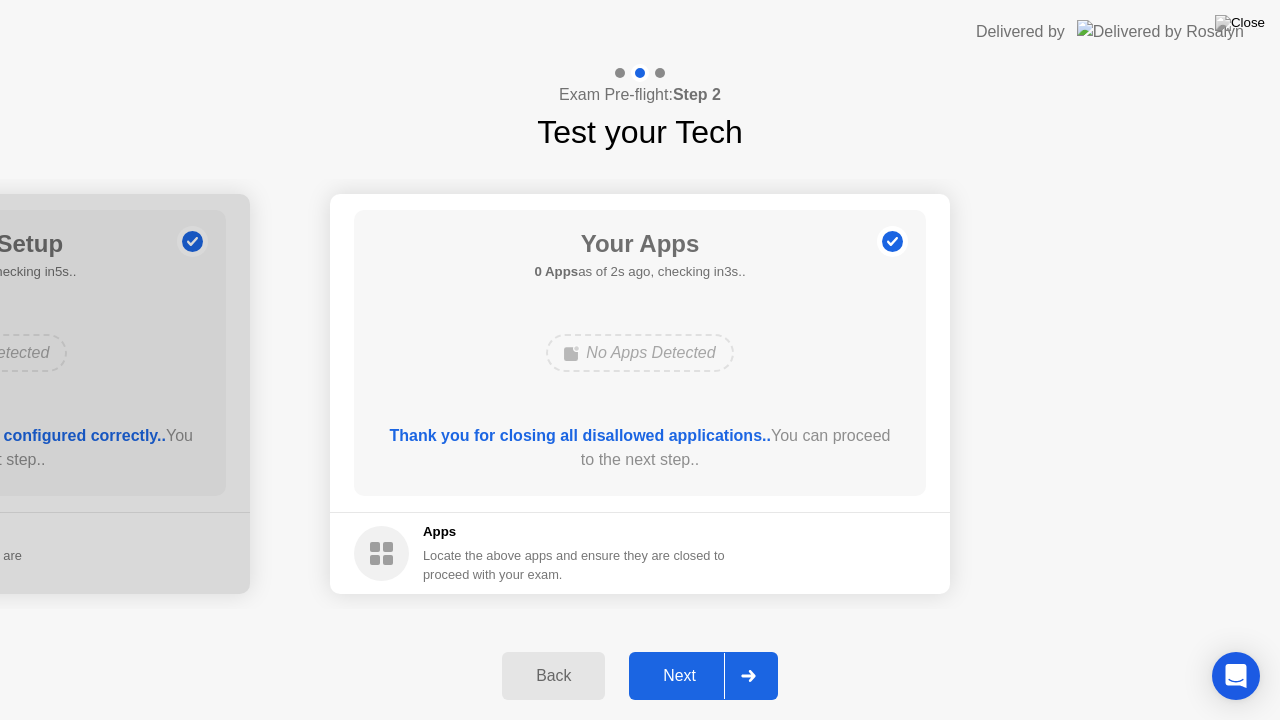type 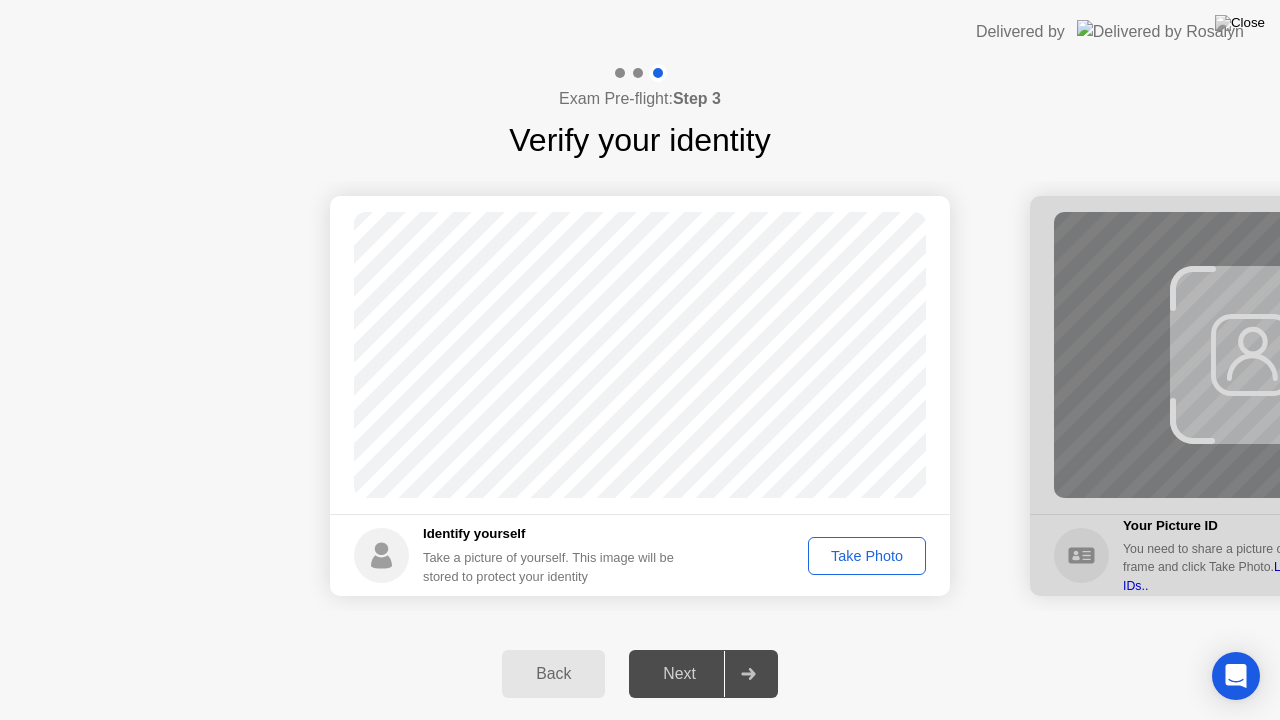 click on "Take Photo" 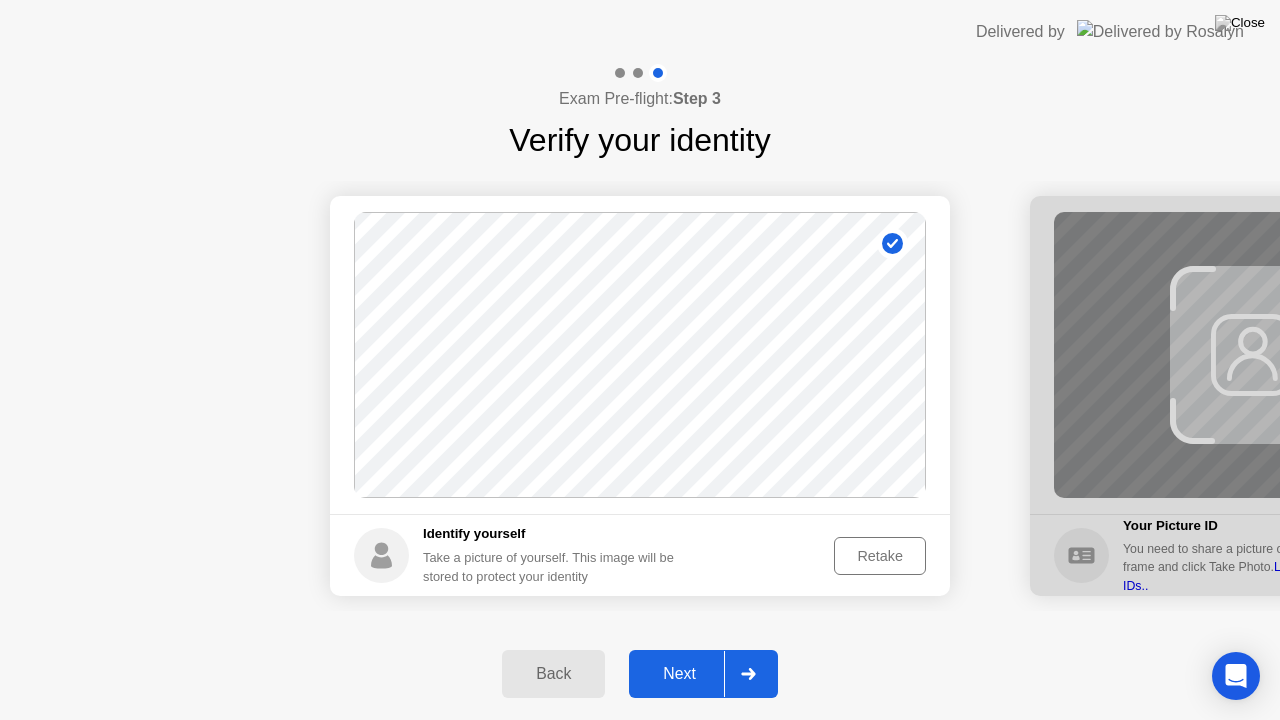 click on "Retake" 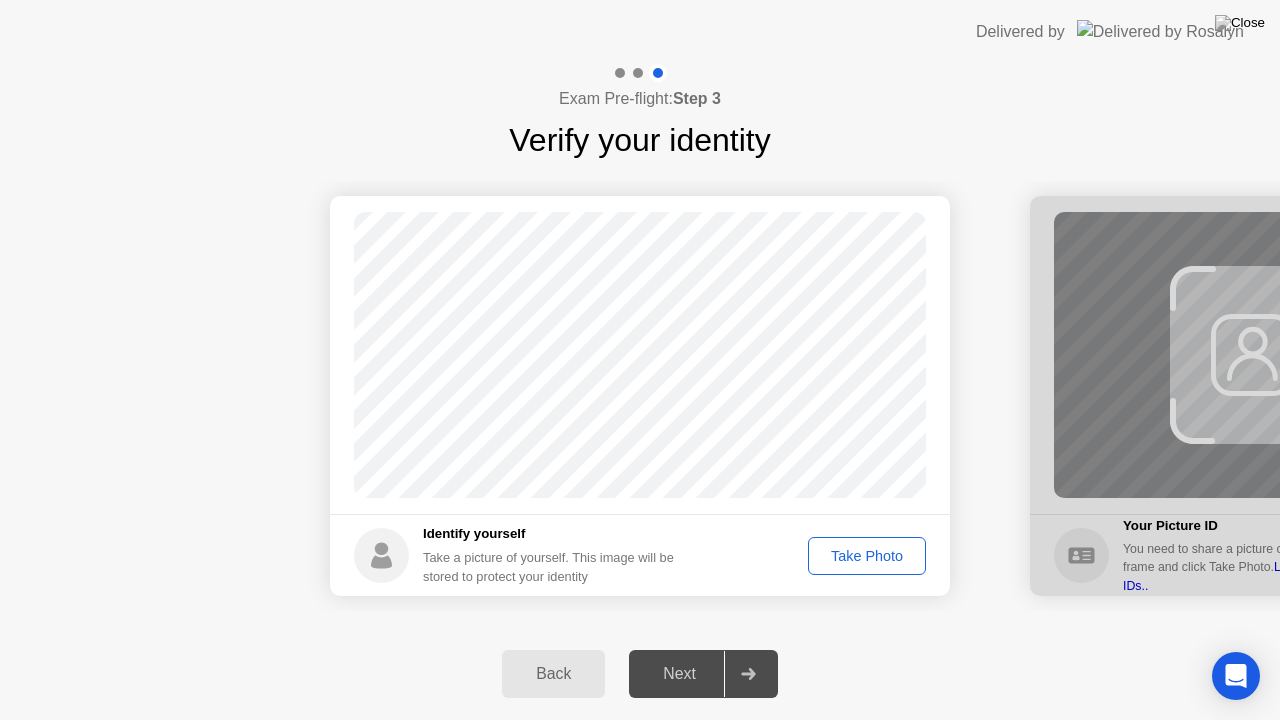 click on "Take Photo" 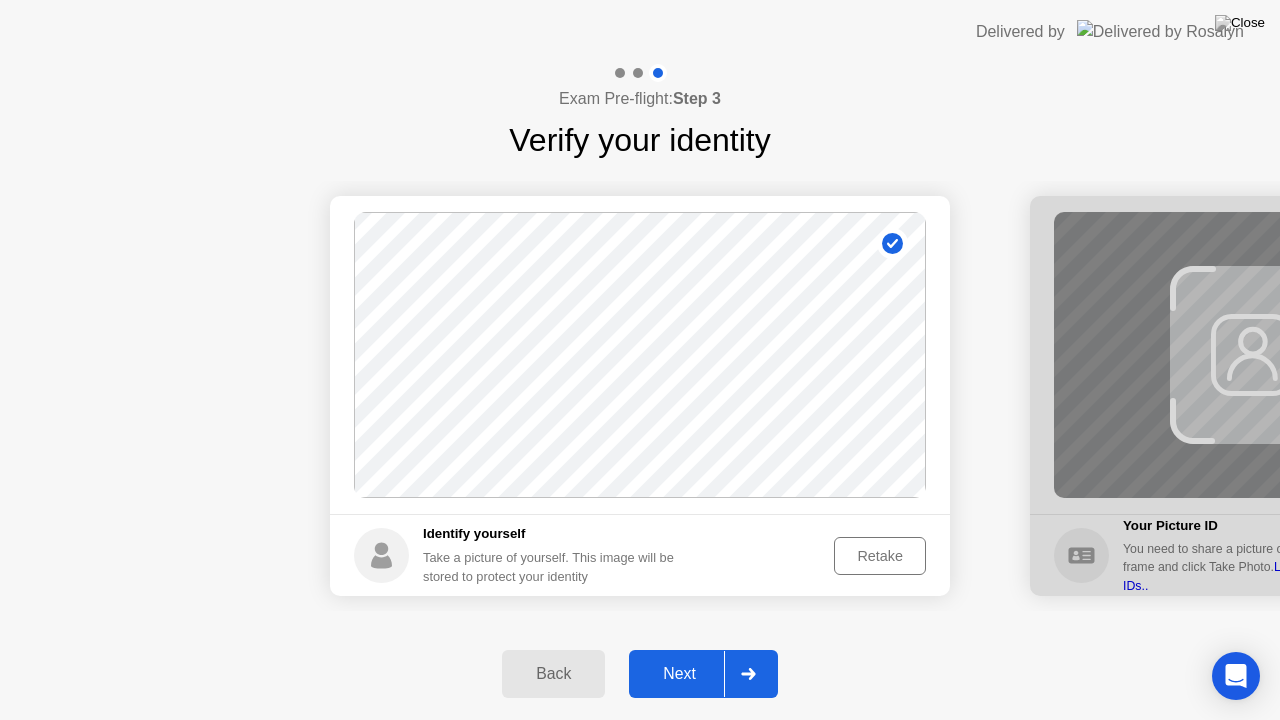 click on "Retake" 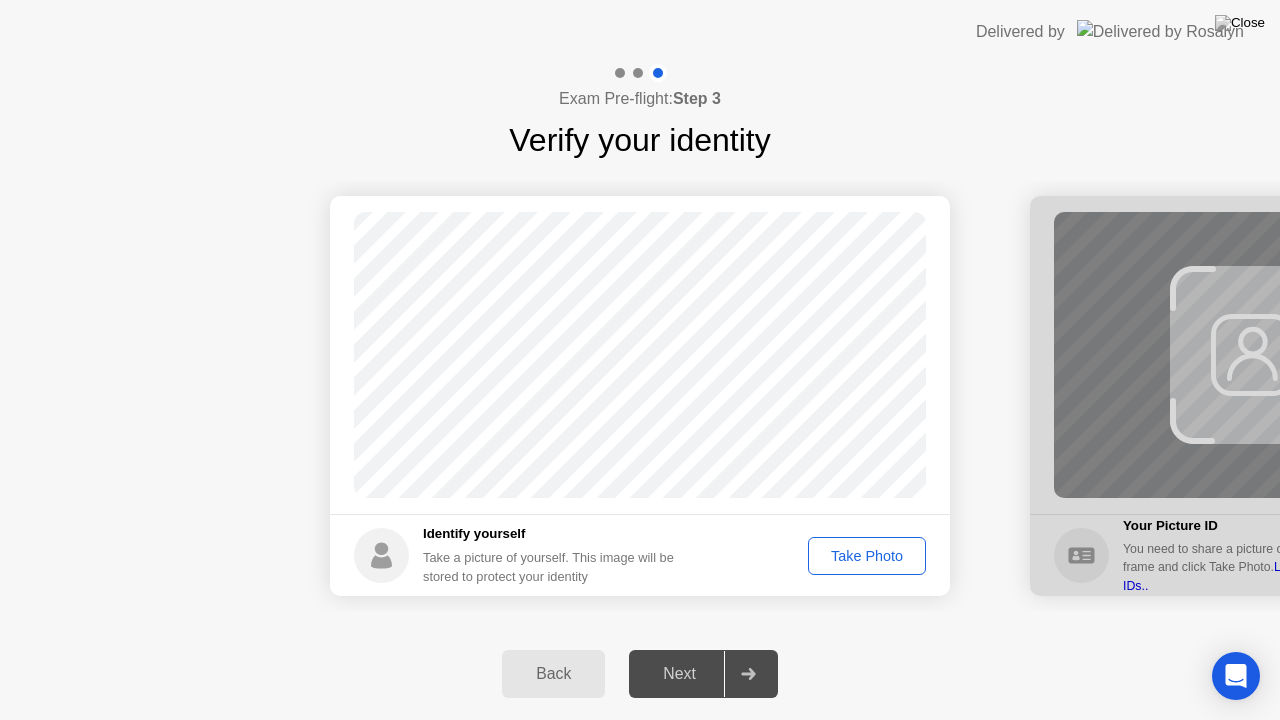 click on "Take Photo" 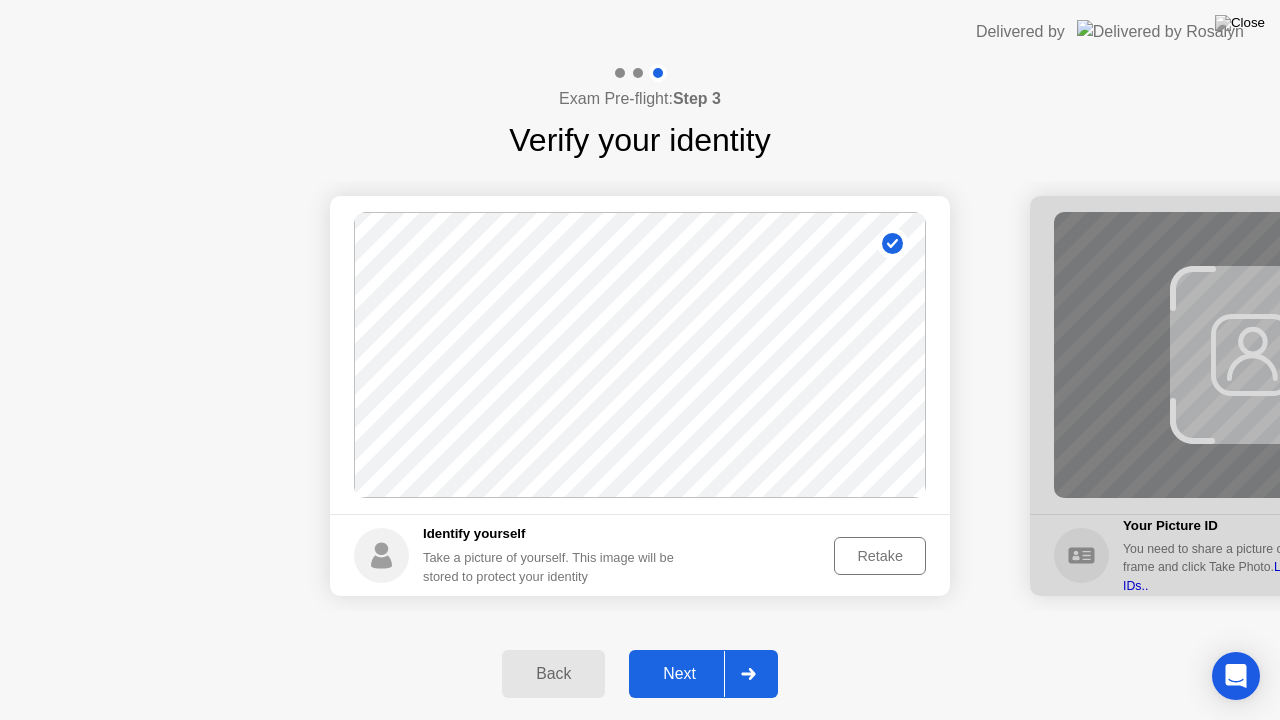 click 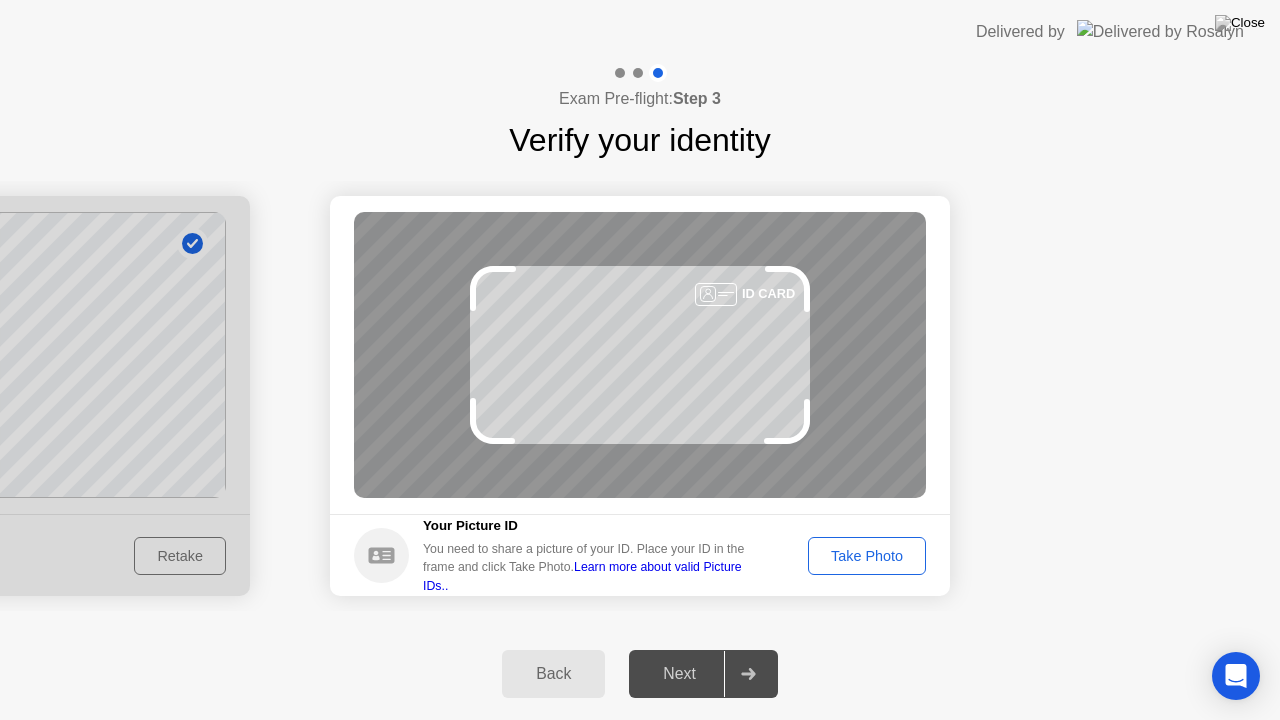 click on "Take Photo" 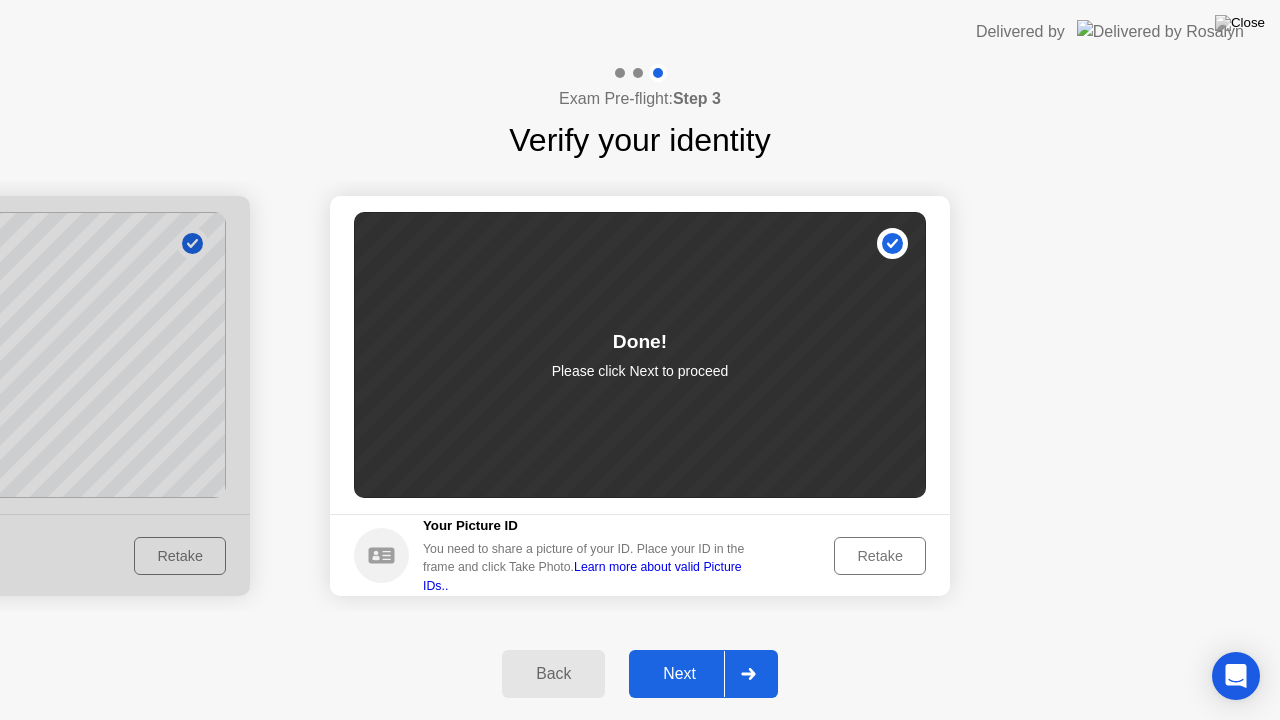 click 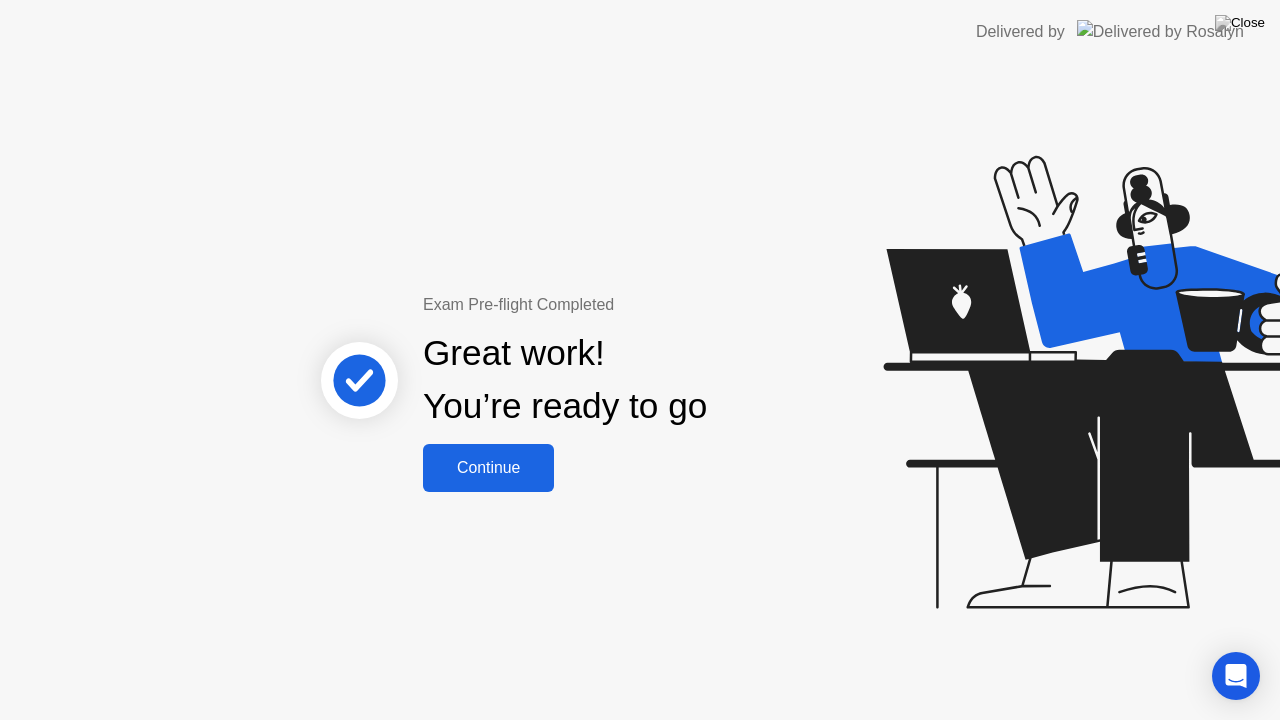 click on "Continue" 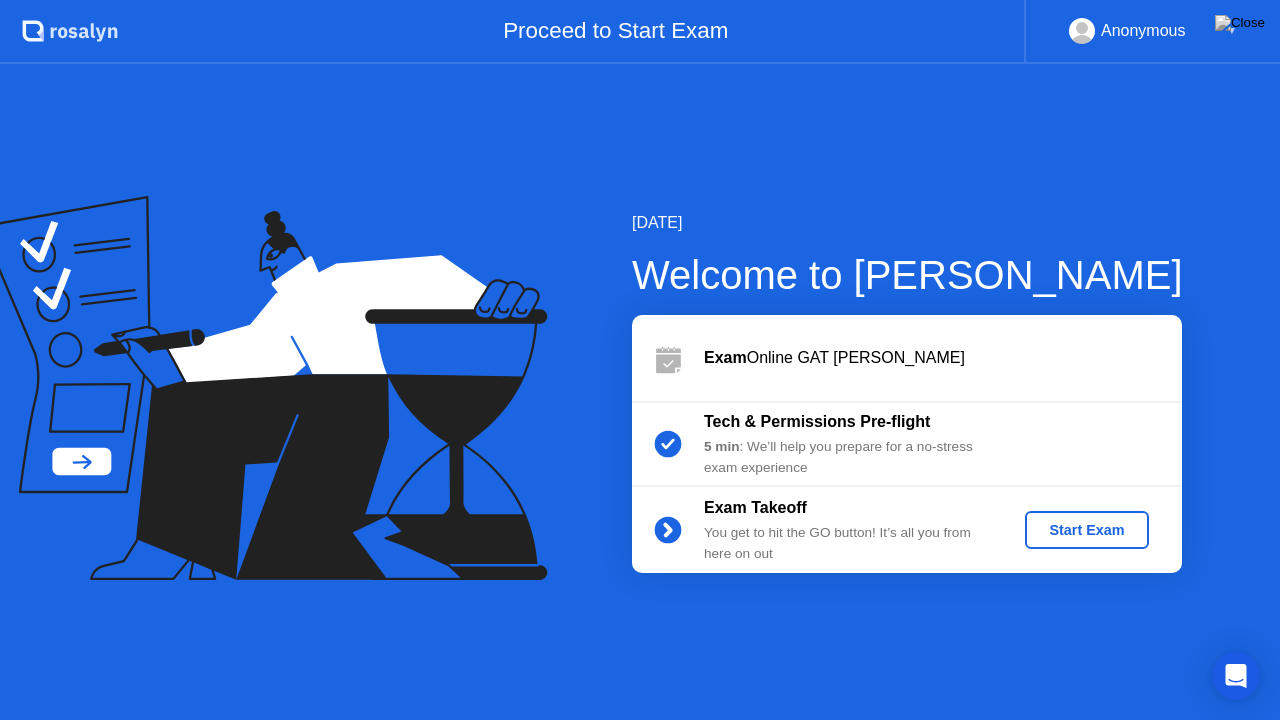 click on "Start Exam" 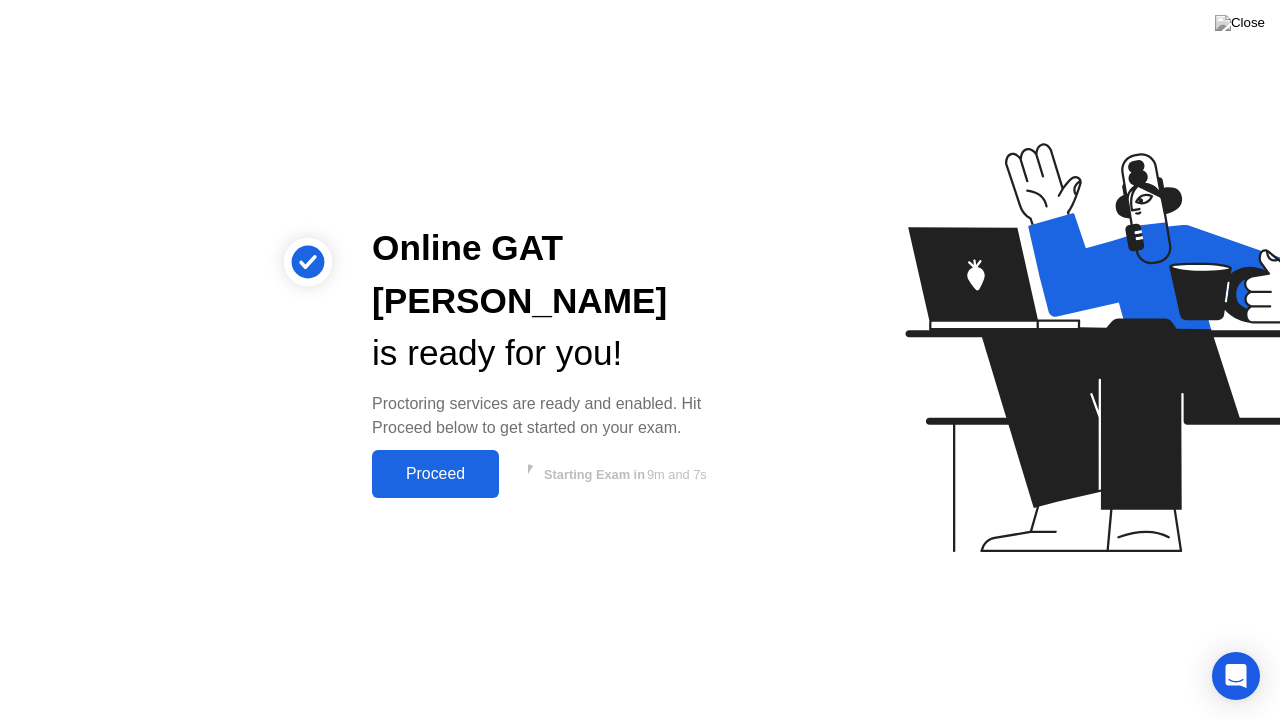 click on "Proceed" 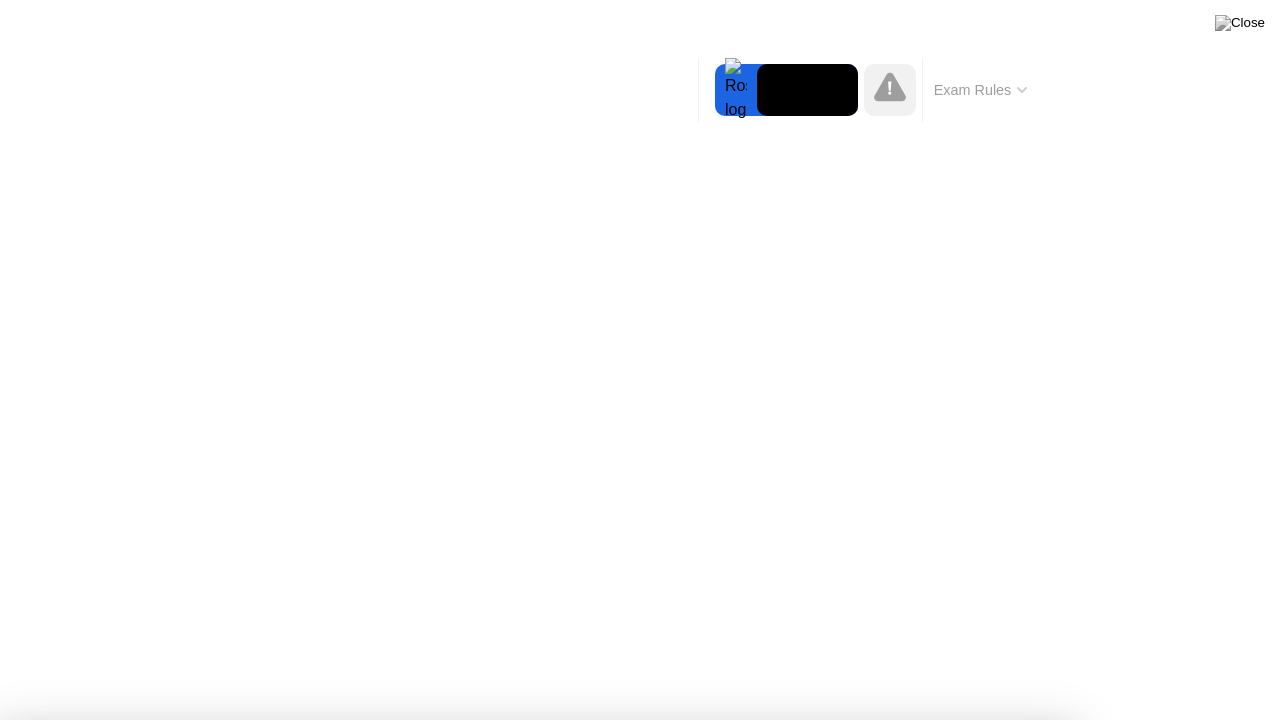 click on "Got it!" at bounding box center (647, 1238) 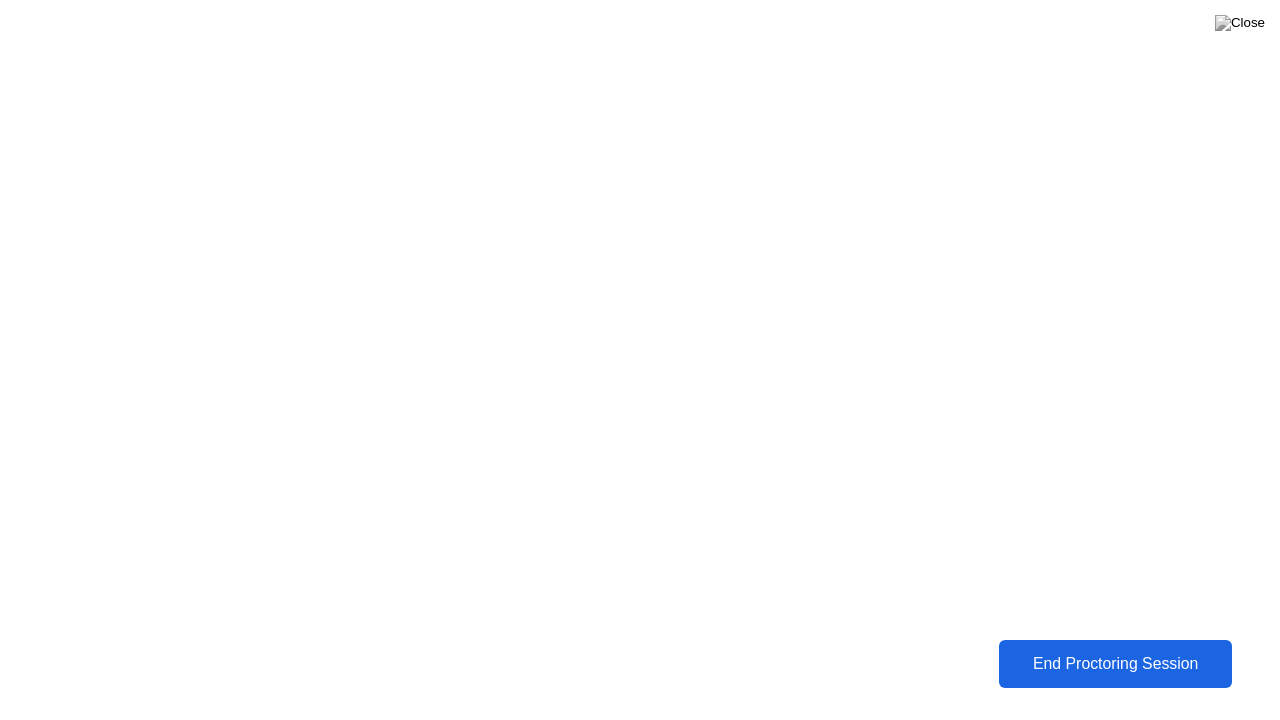 click on "End Proctoring Session" 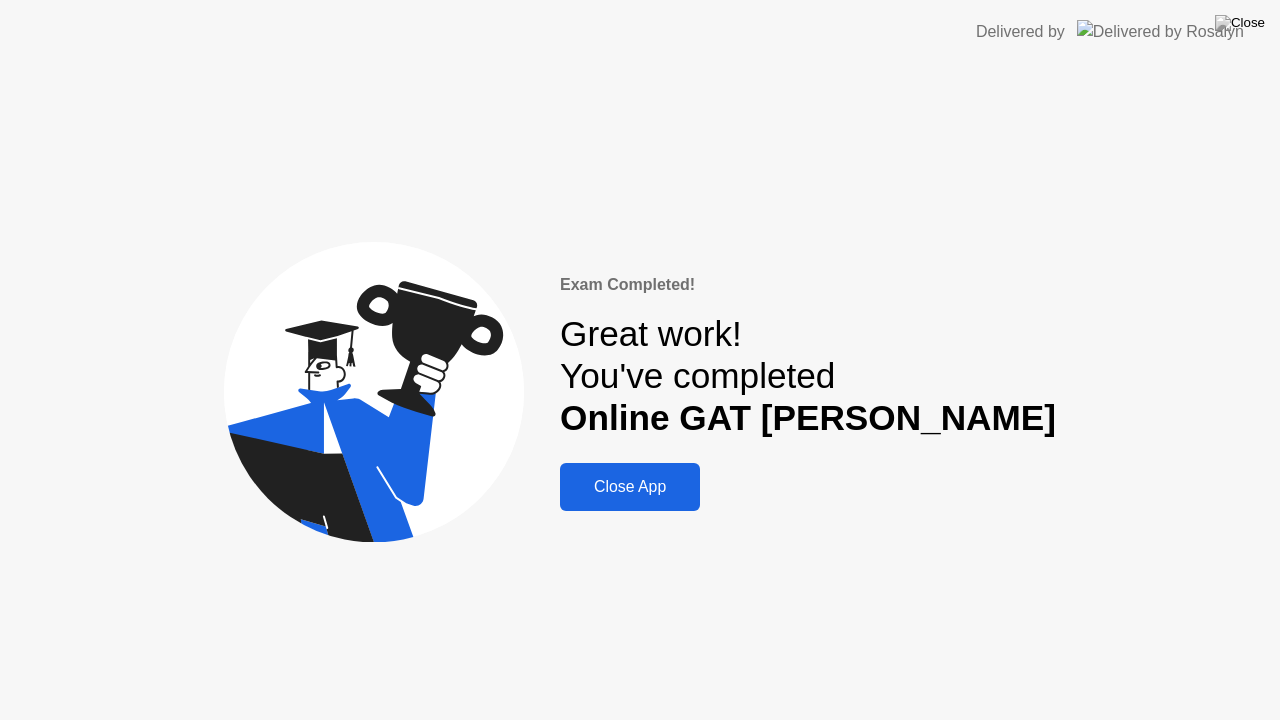 click on "Close App" 